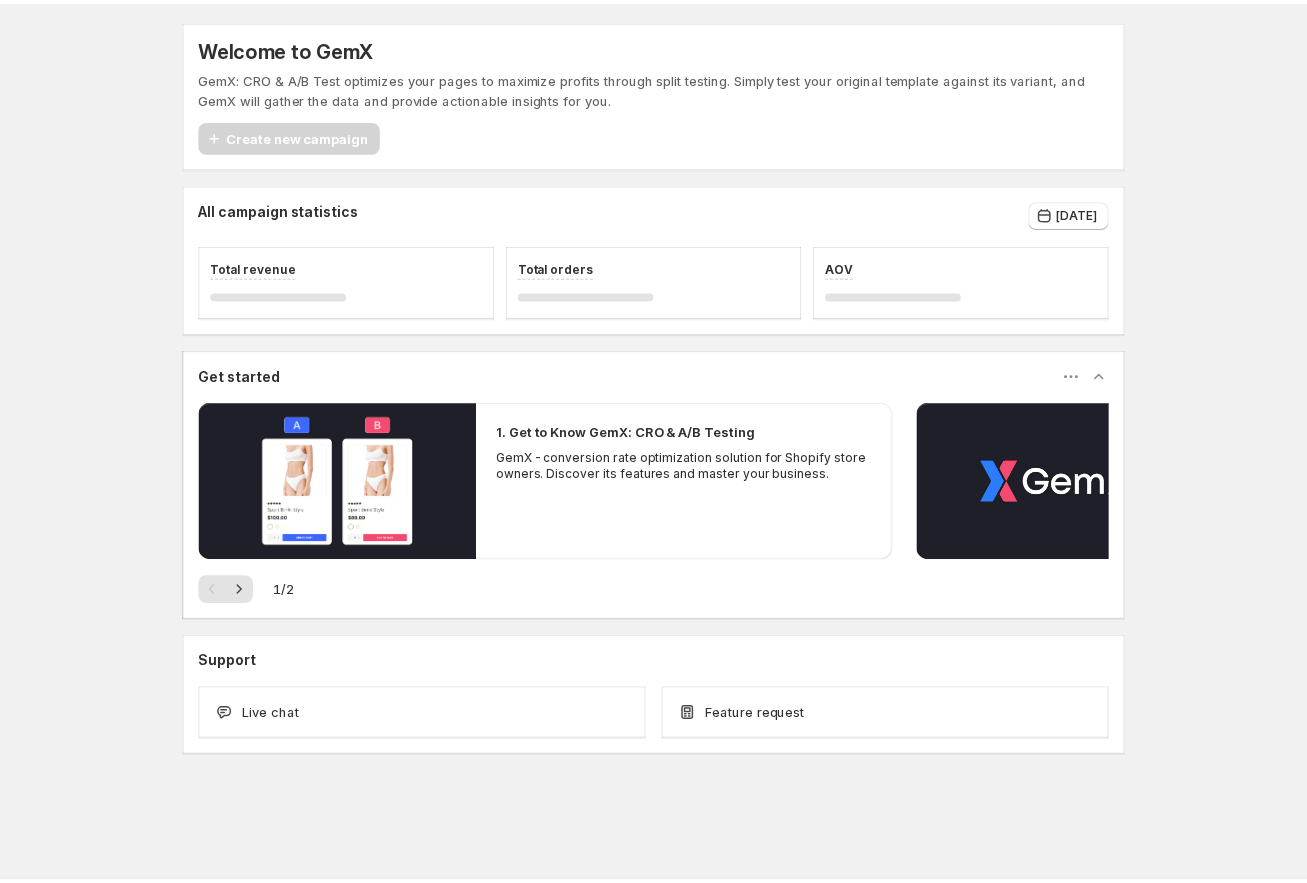 scroll, scrollTop: 0, scrollLeft: 0, axis: both 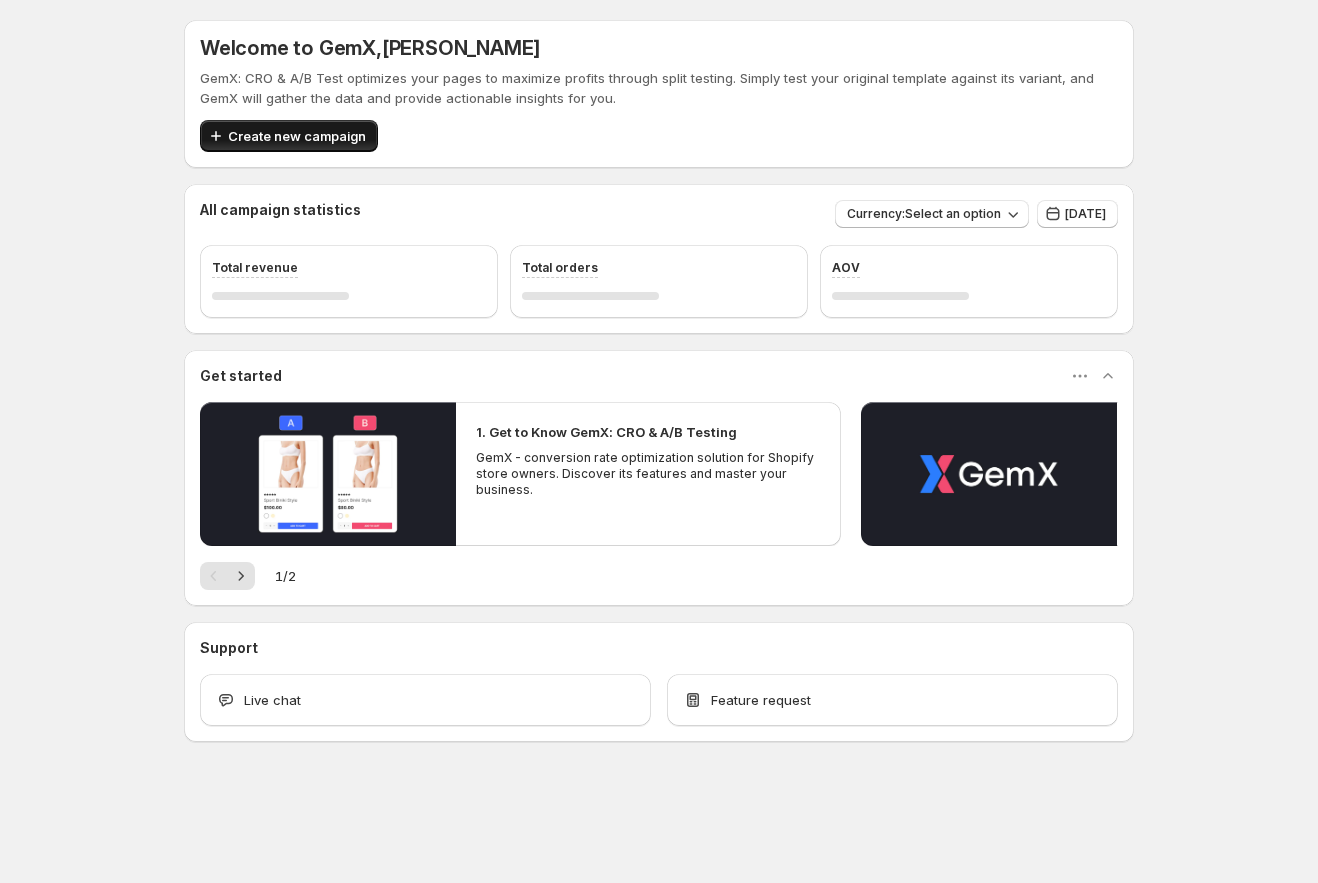click on "Create new campaign" at bounding box center [297, 136] 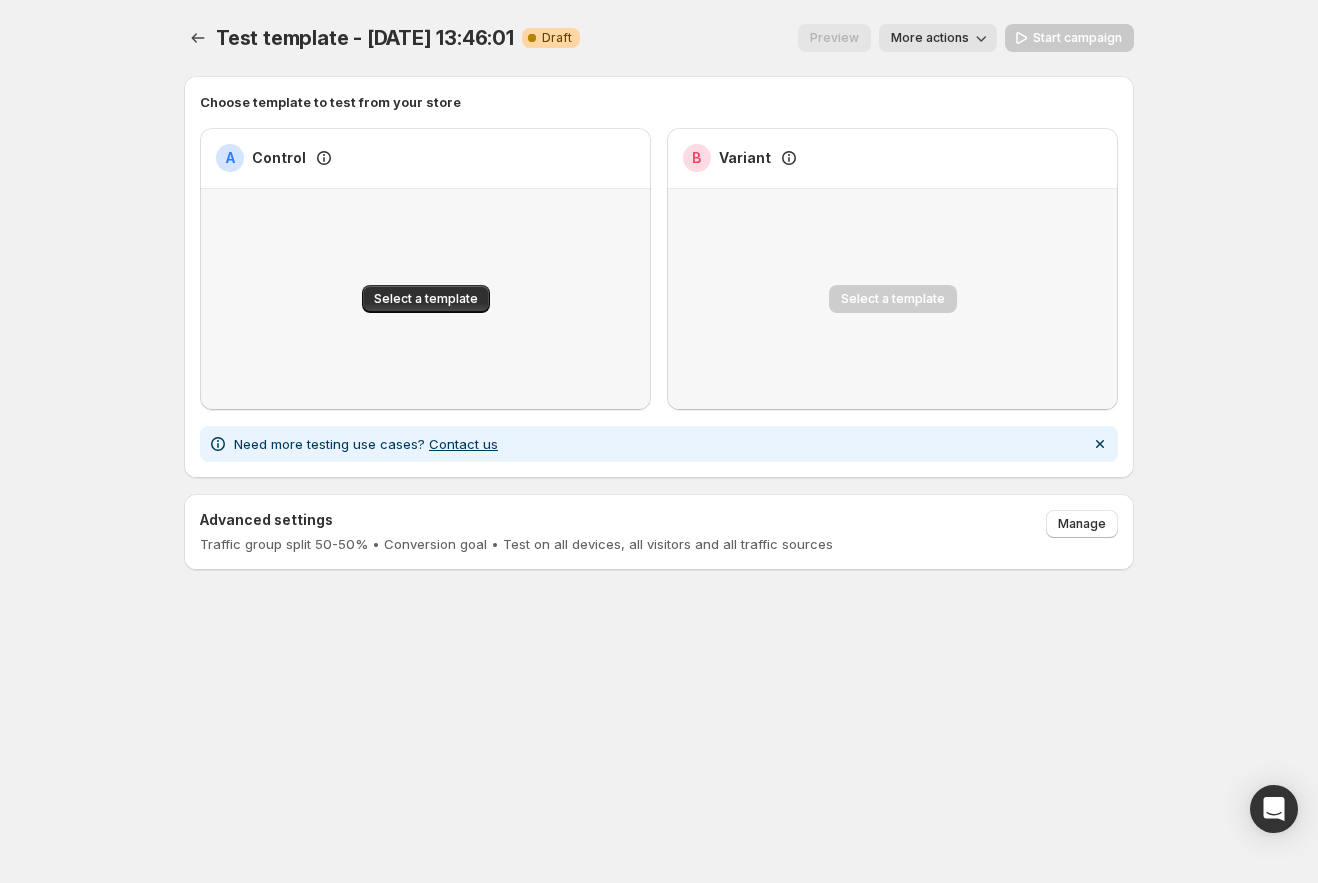 click on "Test template - [DATE] 13:46:01" at bounding box center (365, 38) 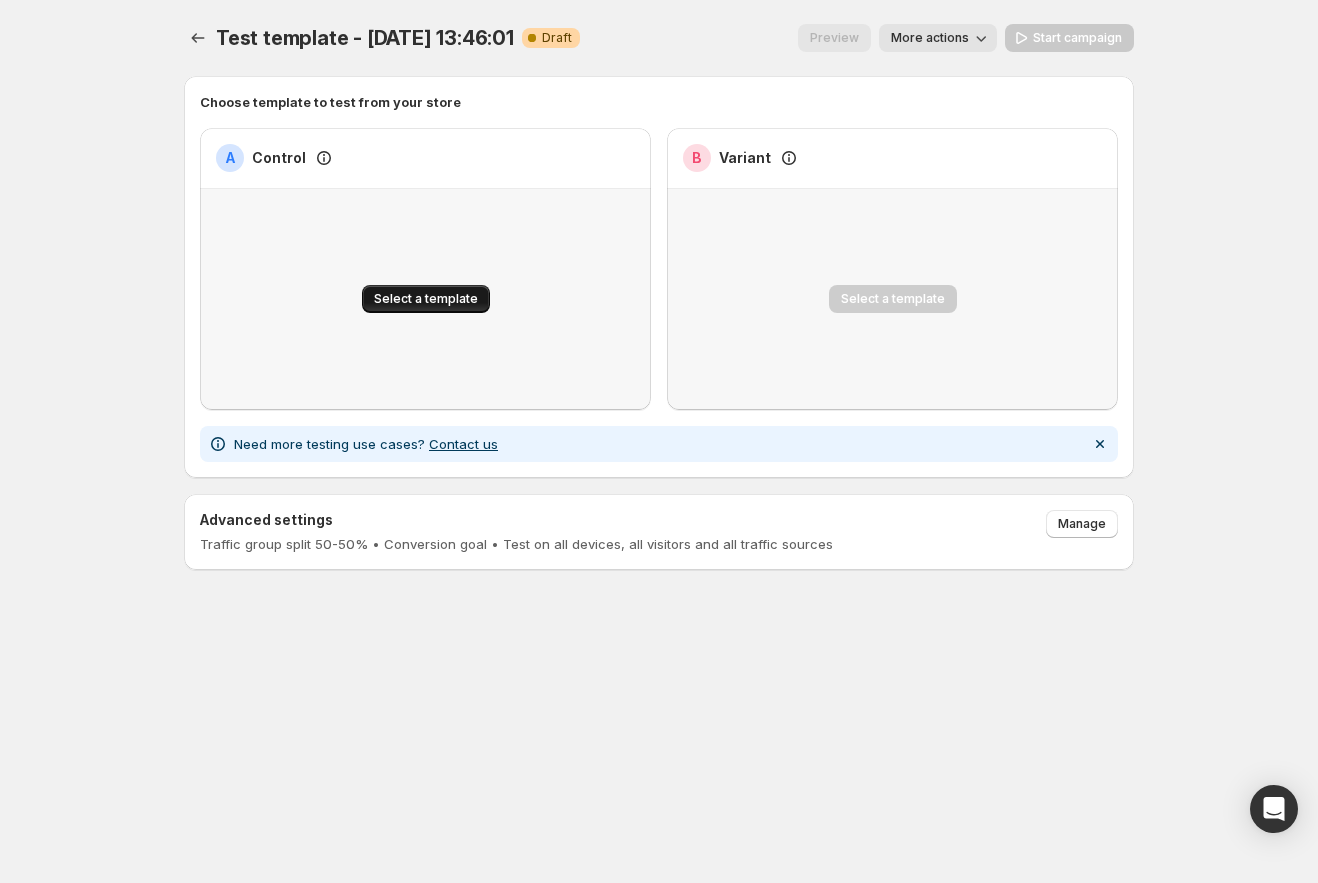 click on "Select a template" at bounding box center [426, 299] 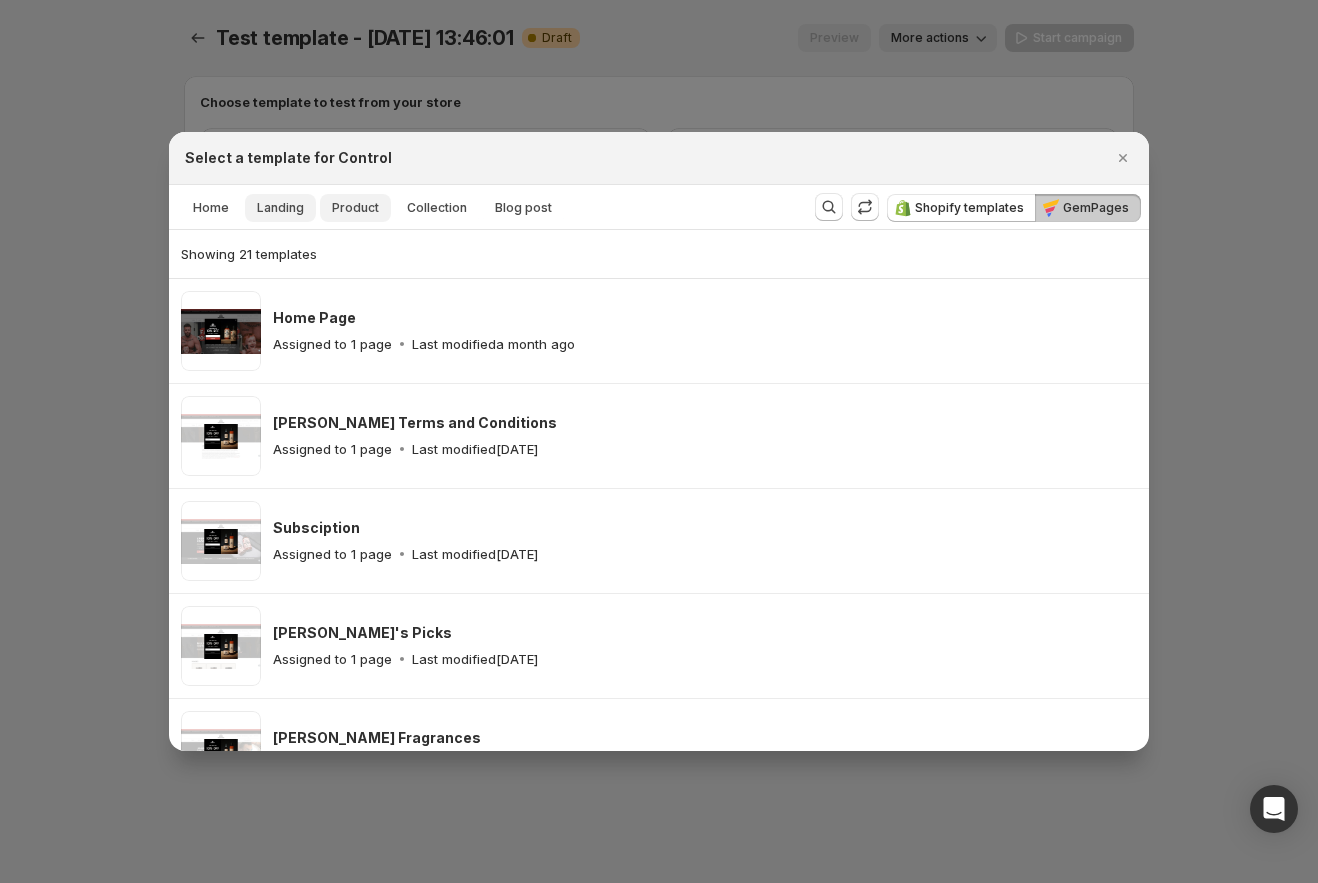 click on "Product" at bounding box center (355, 208) 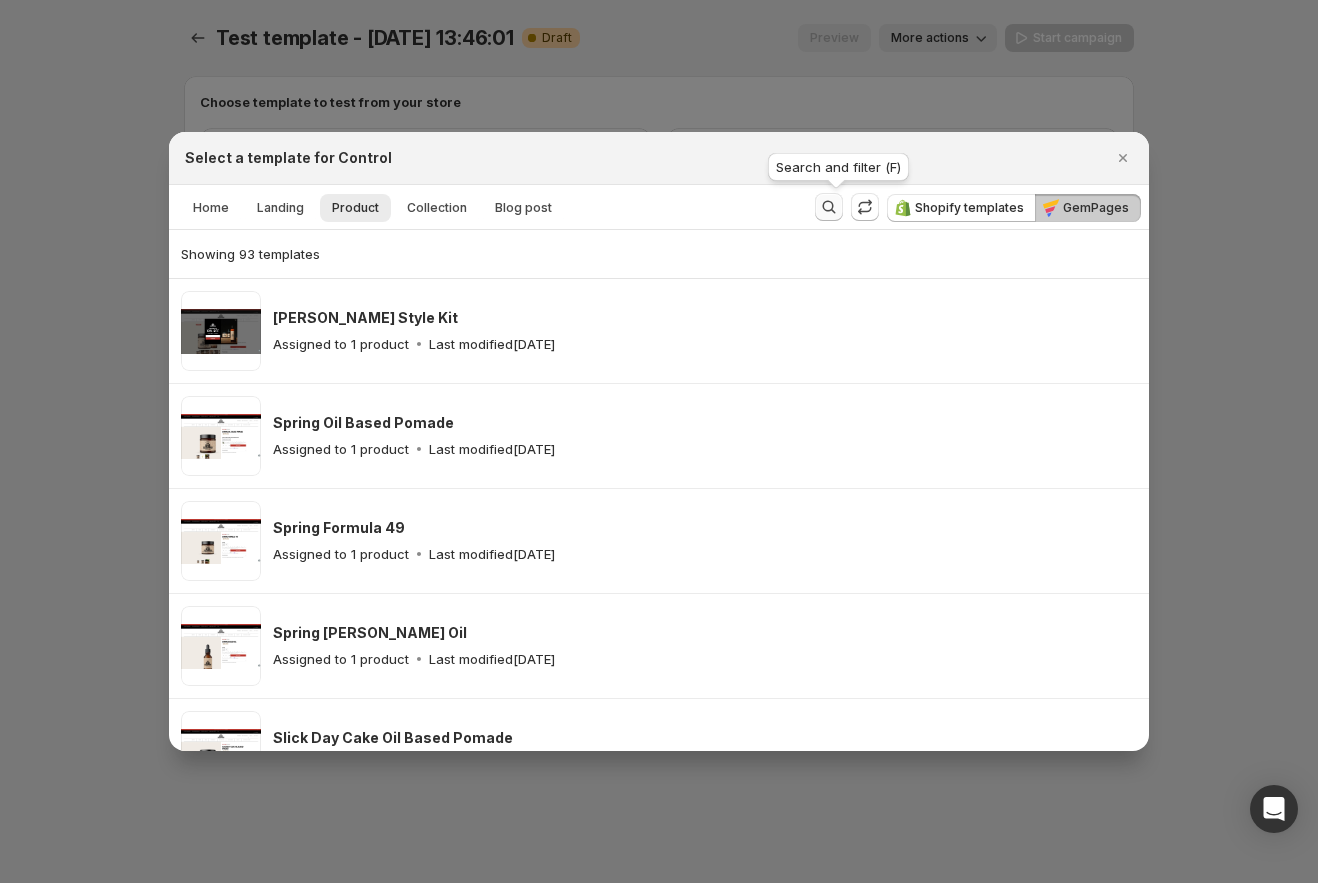 click at bounding box center [829, 207] 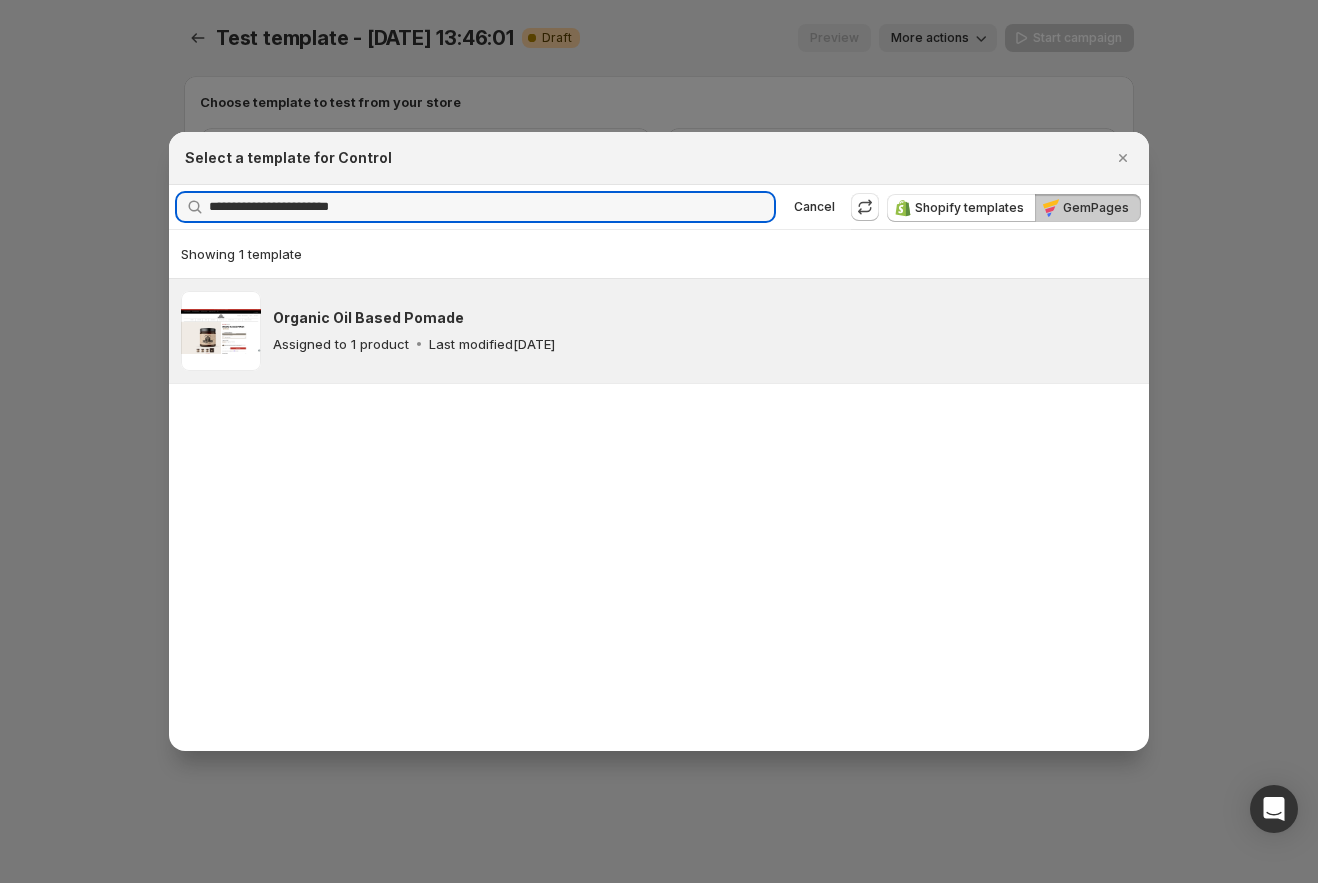 type on "**********" 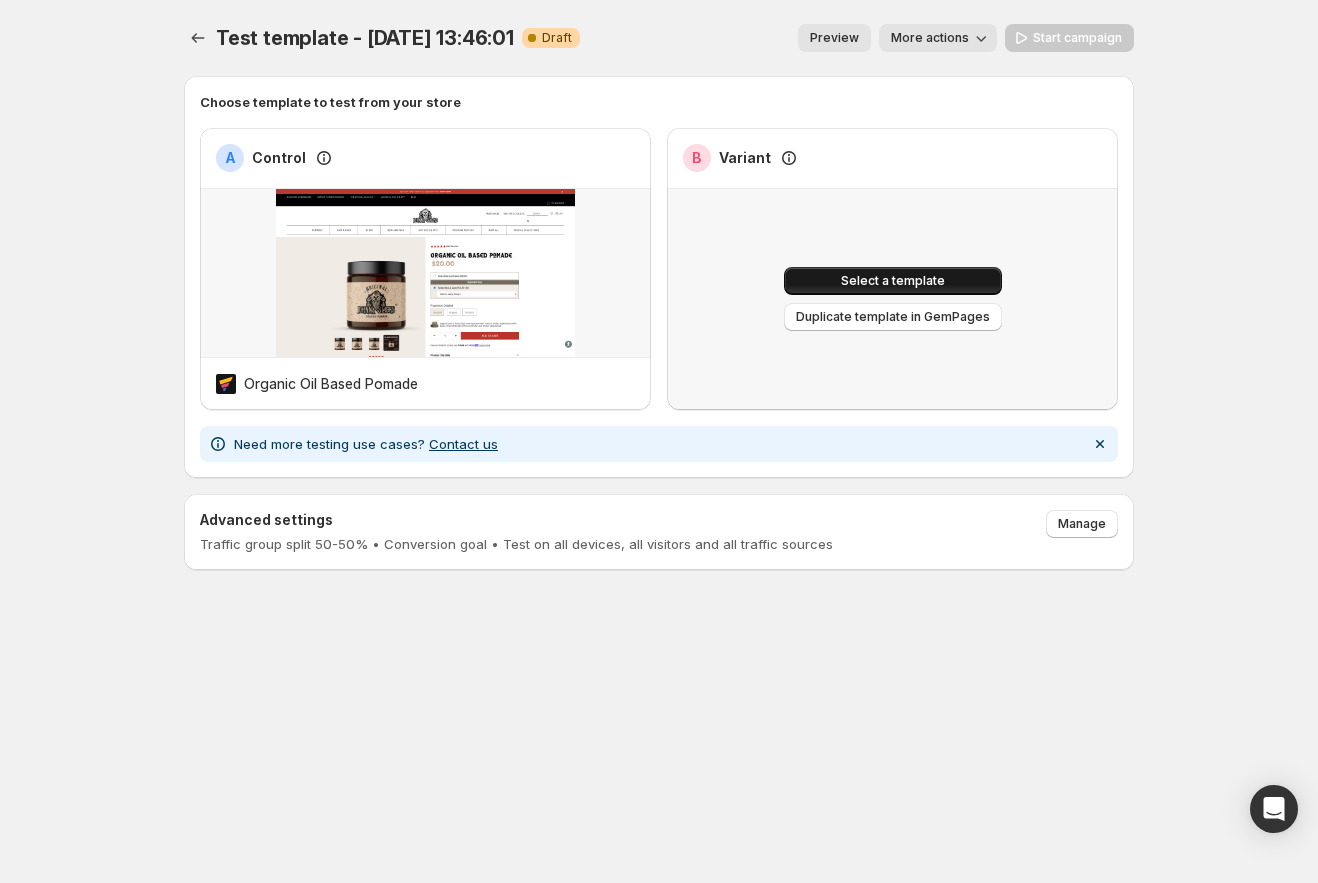 click on "Select a template" at bounding box center (893, 281) 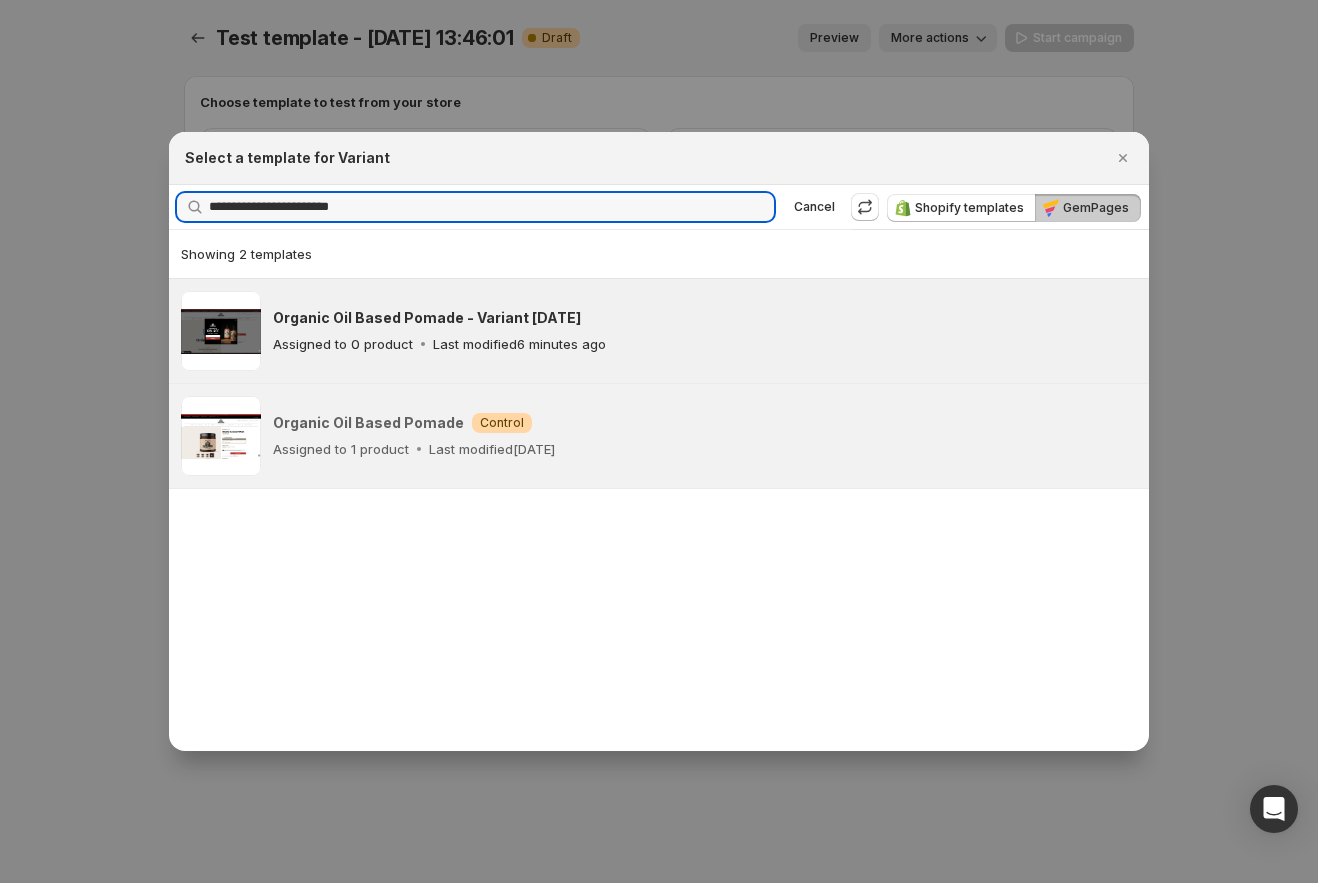 click on "Assigned to 0 product Last modified  6 minutes ago" at bounding box center [705, 344] 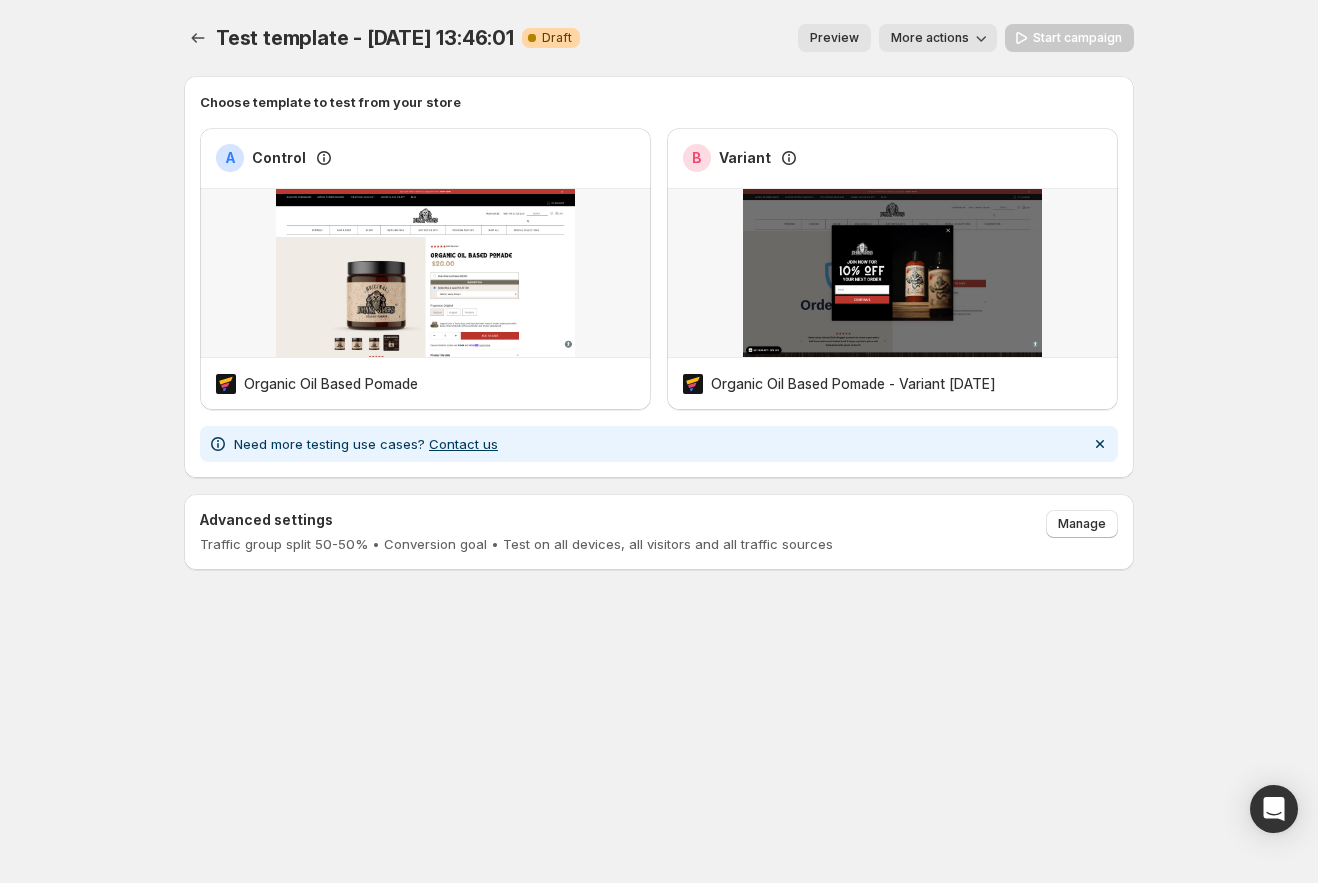 click on "Test template - [DATE] 13:46:01. This page is ready Test template - [DATE] 13:46:01 Warning Complete Draft Preview More actions More actions Preview More actions Start campaign Choose template to test from your store A Control Organic Oil Based Pomade B Variant Organic Oil Based Pomade - Variant [DATE] Need more testing use cases?   Contact us Advanced settings Traffic group split 50-50% • Conversion goal • Test on all devices, all visitors and all traffic sources Manage Home Campaigns Plans" at bounding box center (659, 339) 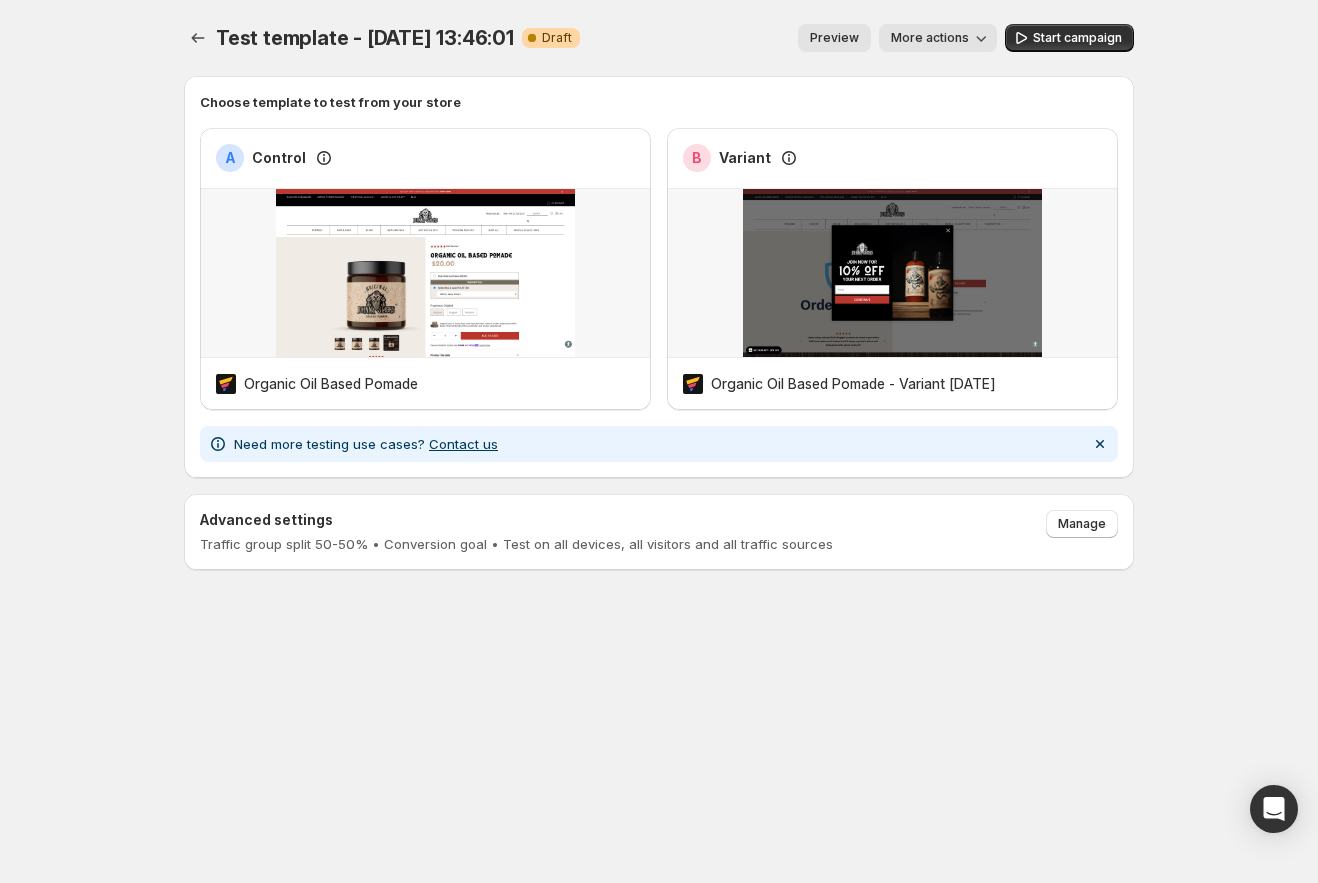 click on "Preview" at bounding box center [834, 38] 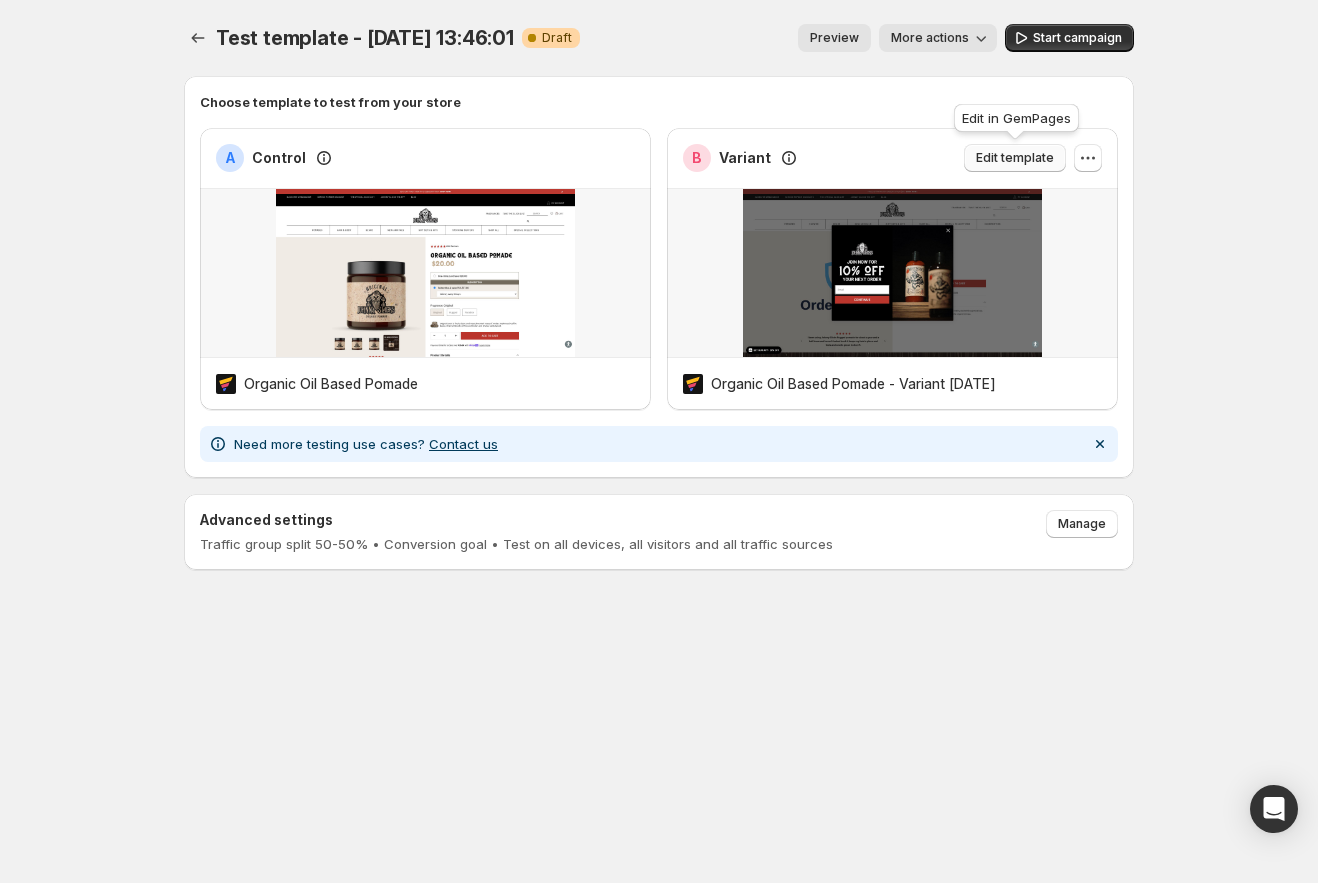 click on "Edit template" at bounding box center (1015, 158) 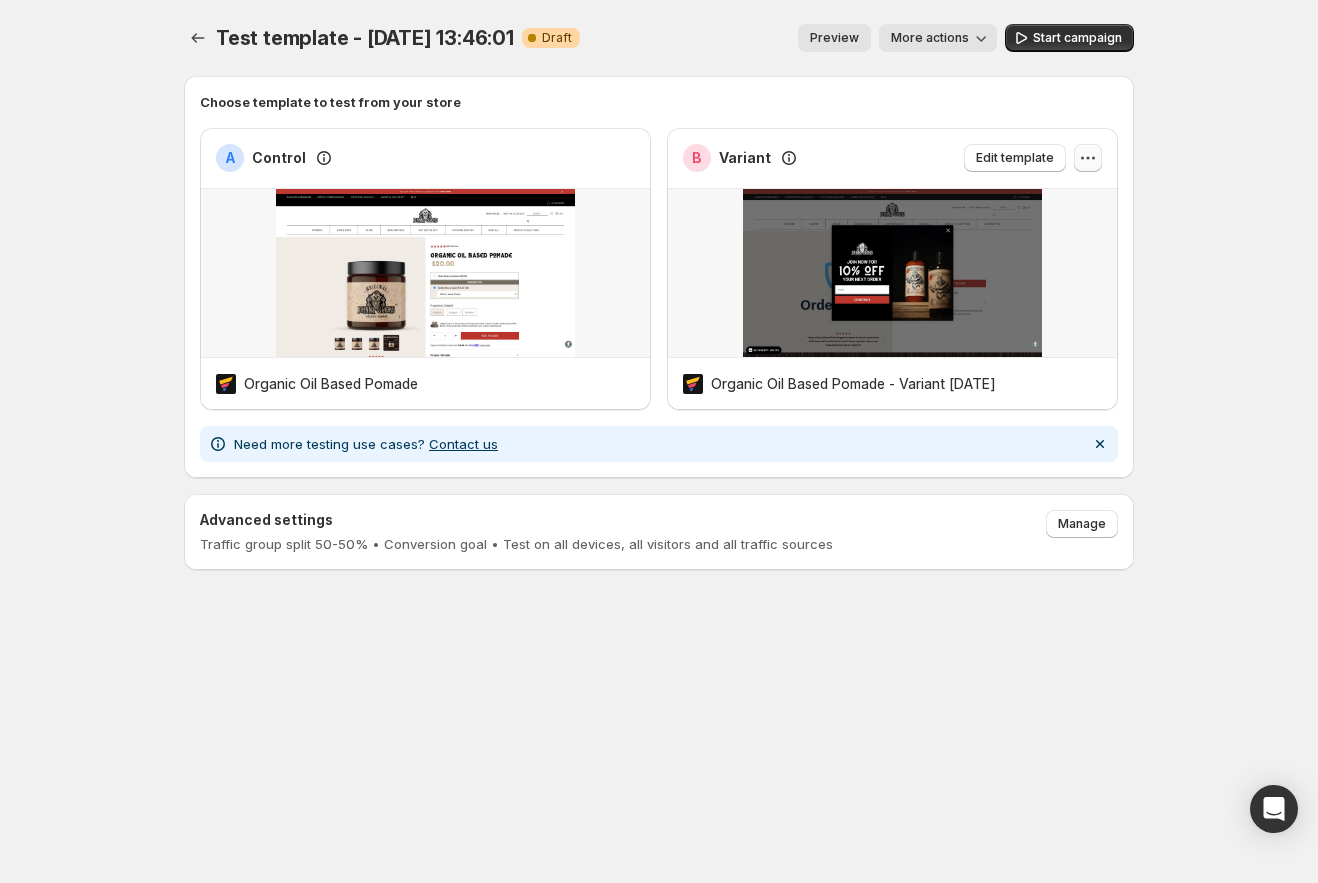 click at bounding box center [1088, 158] 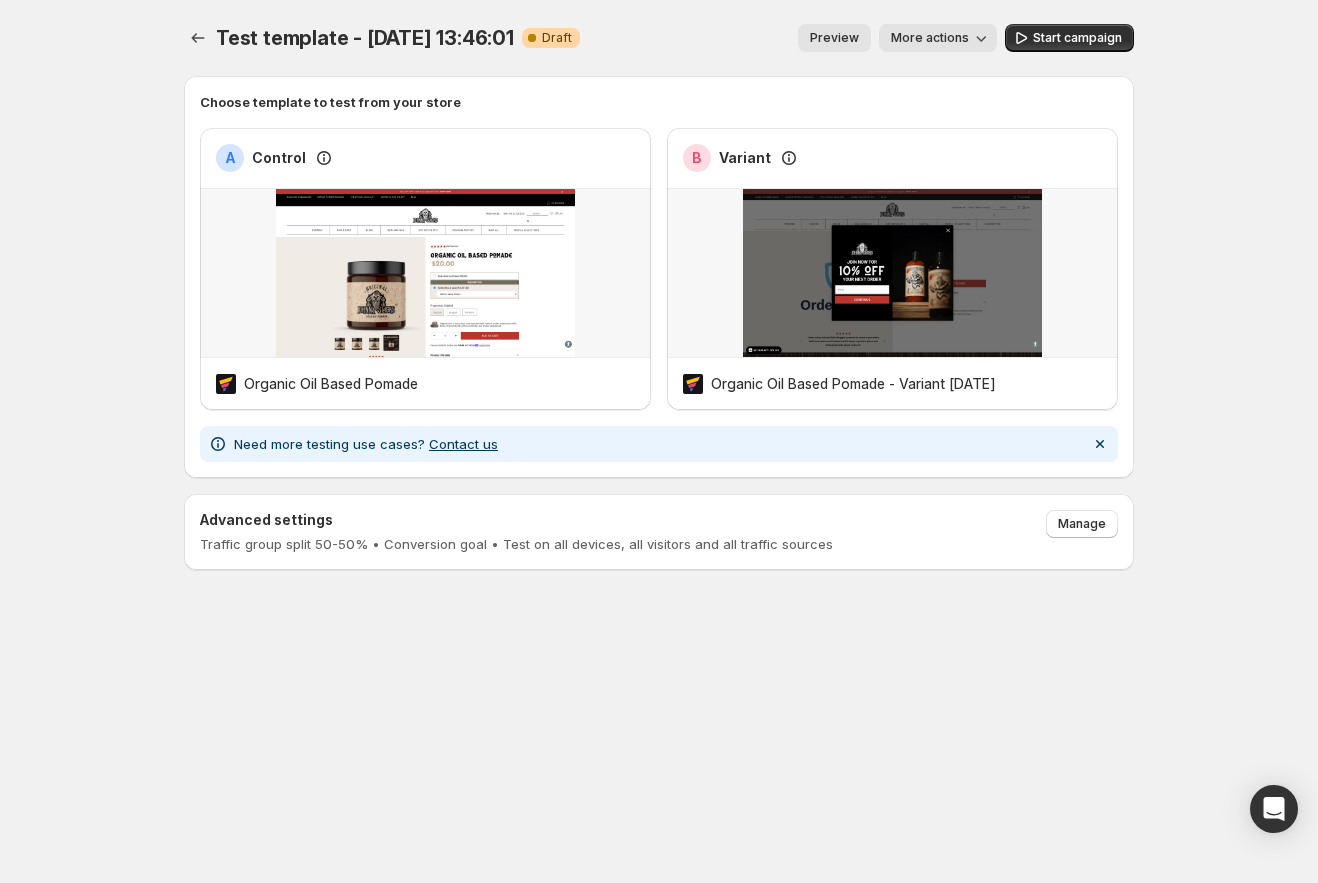 click on "Test template - [DATE] 13:46:01. This page is ready Test template - [DATE] 13:46:01 Warning Complete Draft Preview More actions More actions Preview More actions Start campaign Choose template to test from your store A Control Organic Oil Based Pomade B Variant Organic Oil Based Pomade - Variant [DATE] Need more testing use cases?   Contact us Advanced settings Traffic group split 50-50% • Conversion goal • Test on all devices, all visitors and all traffic sources Manage Home Campaigns Plans" at bounding box center [659, 339] 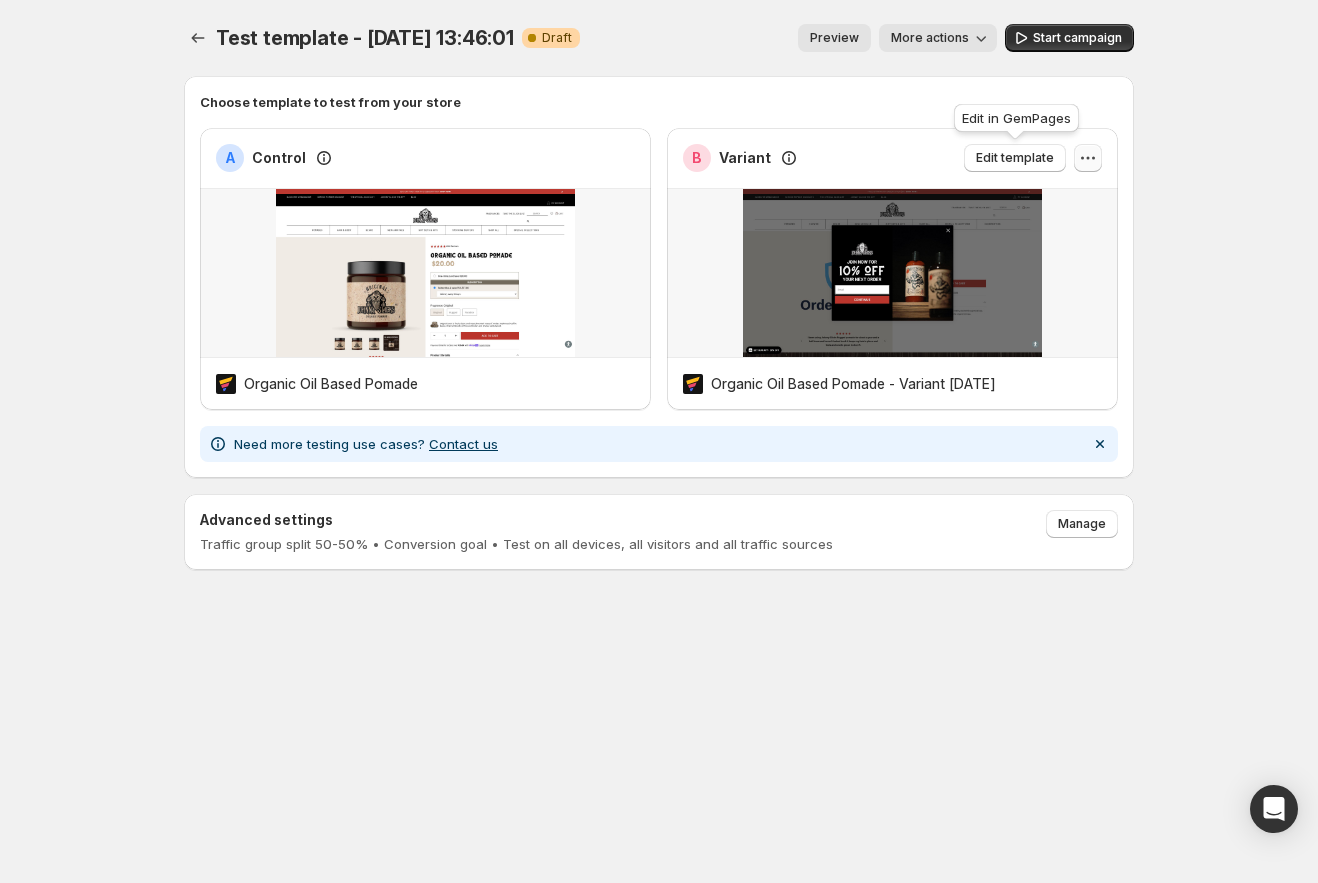 click 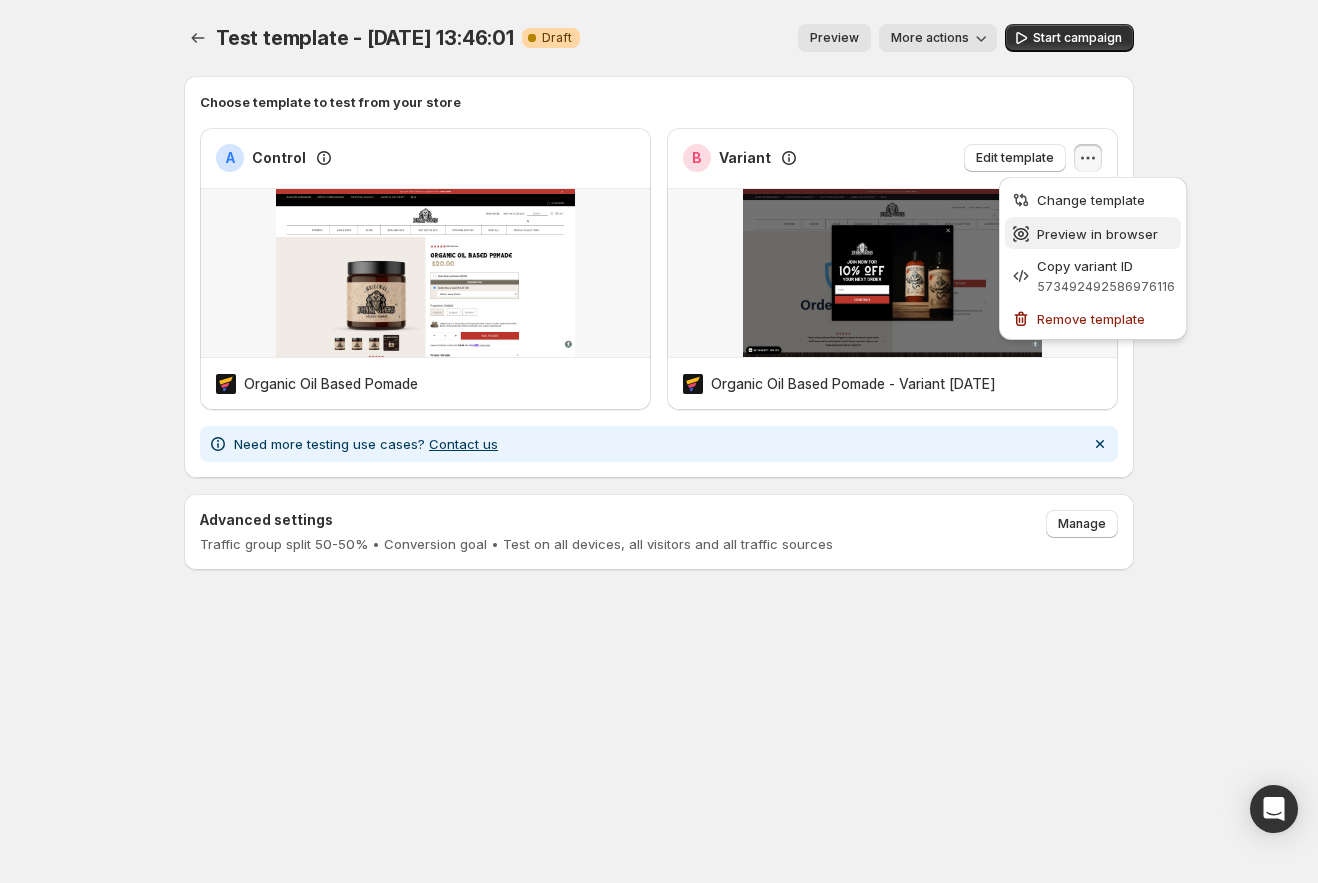 click on "Preview in browser" at bounding box center (1097, 234) 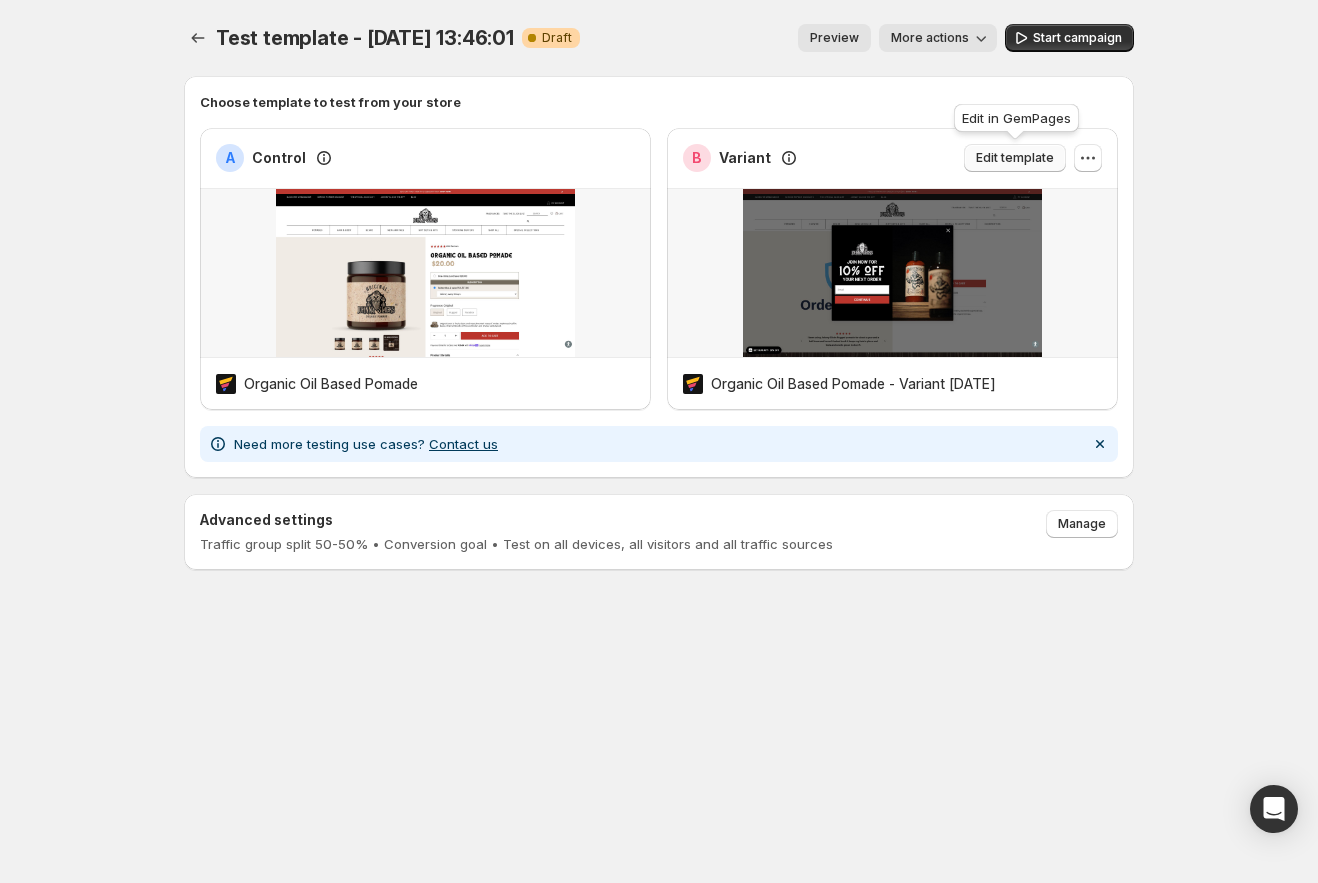 click on "Edit template" at bounding box center (1015, 158) 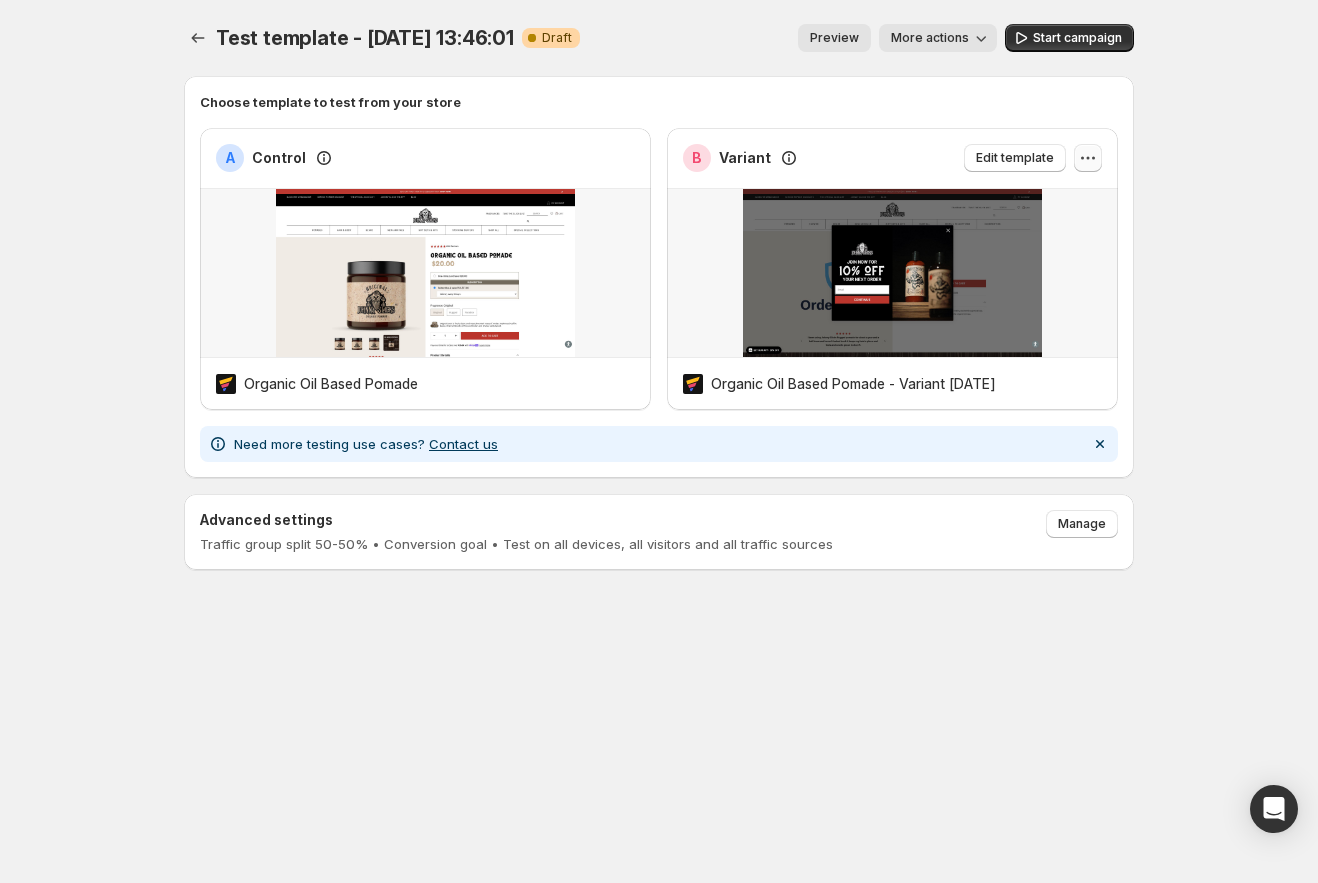 click at bounding box center [1088, 158] 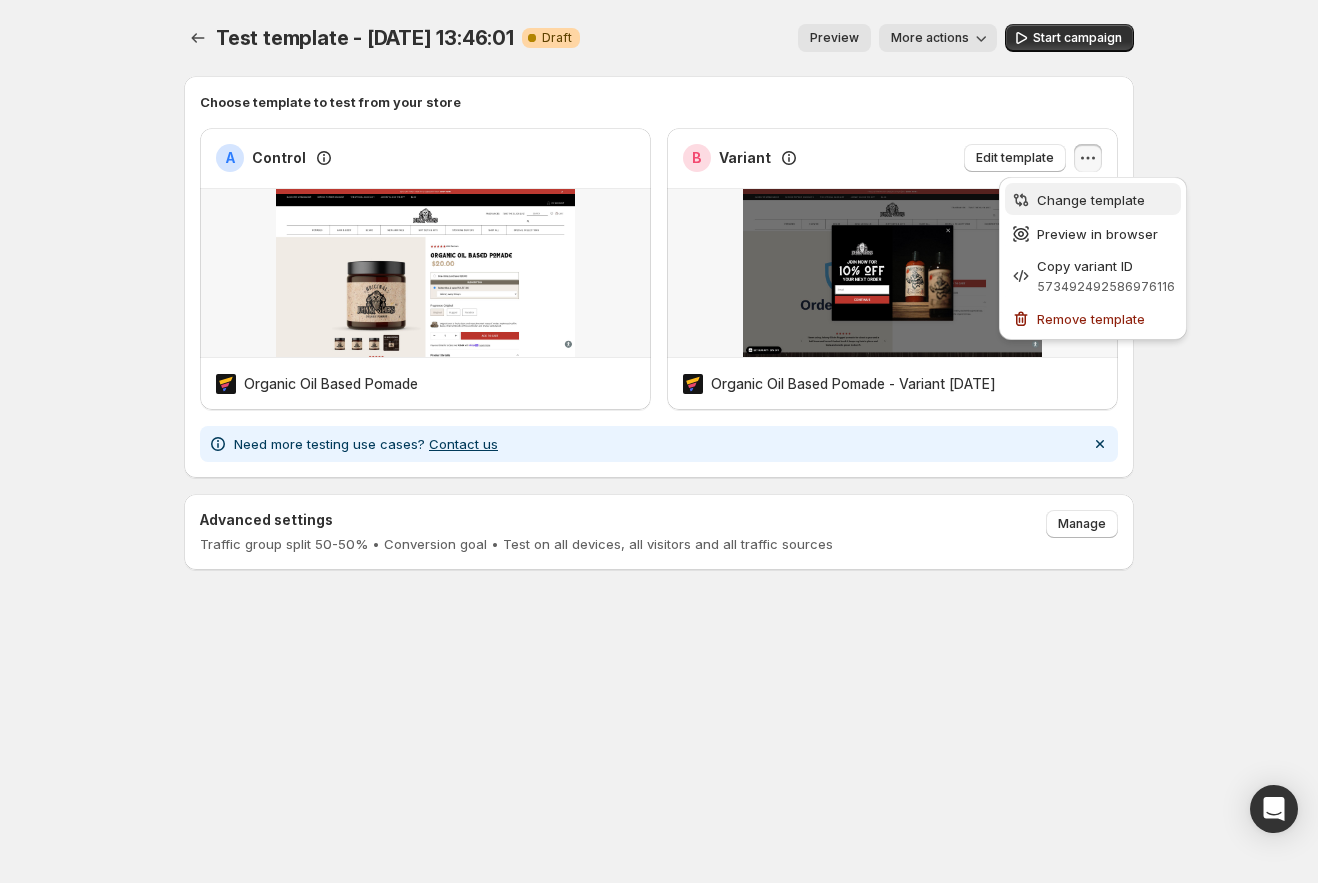click on "Change template" at bounding box center [1091, 200] 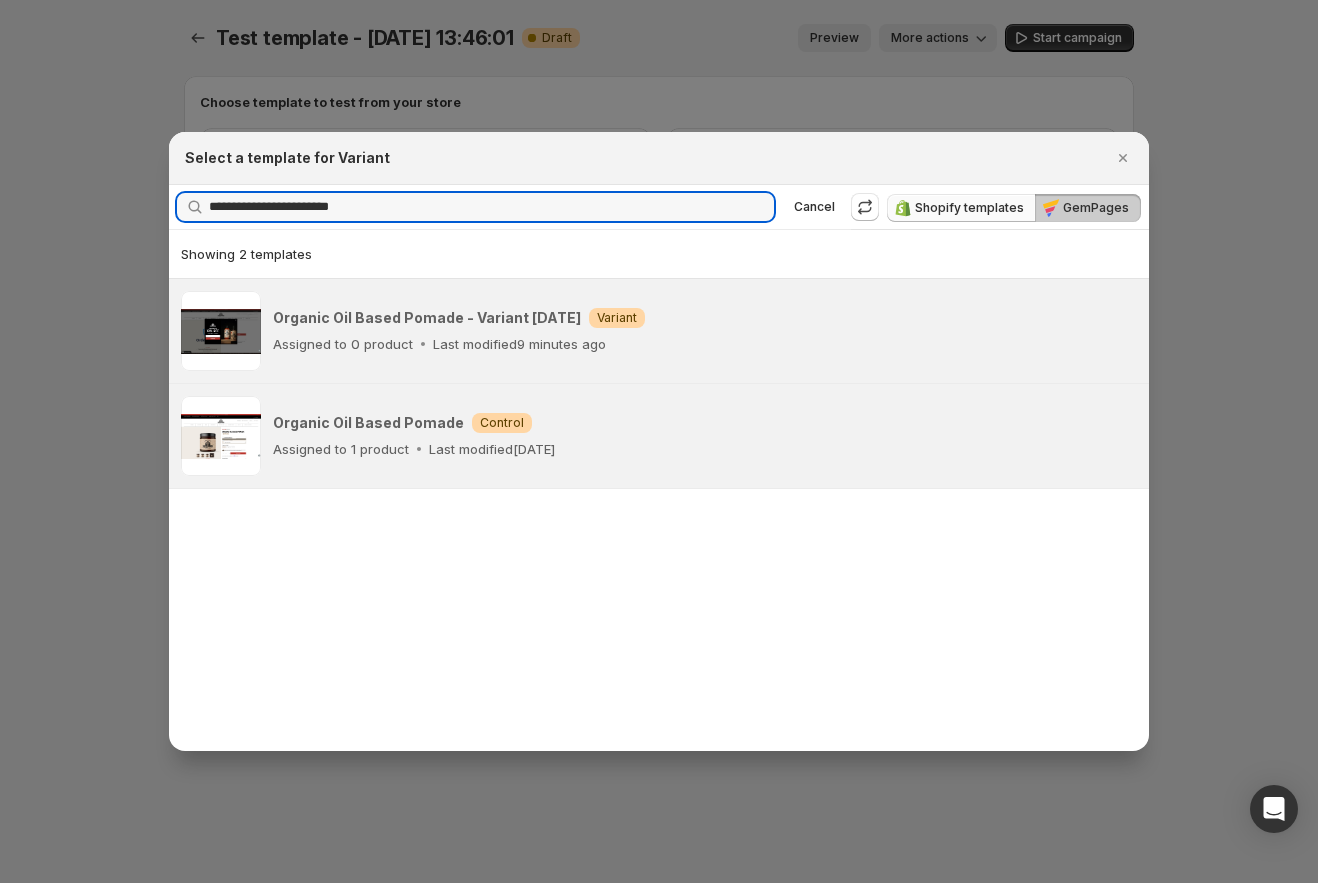click on "Shopify templates" at bounding box center (969, 208) 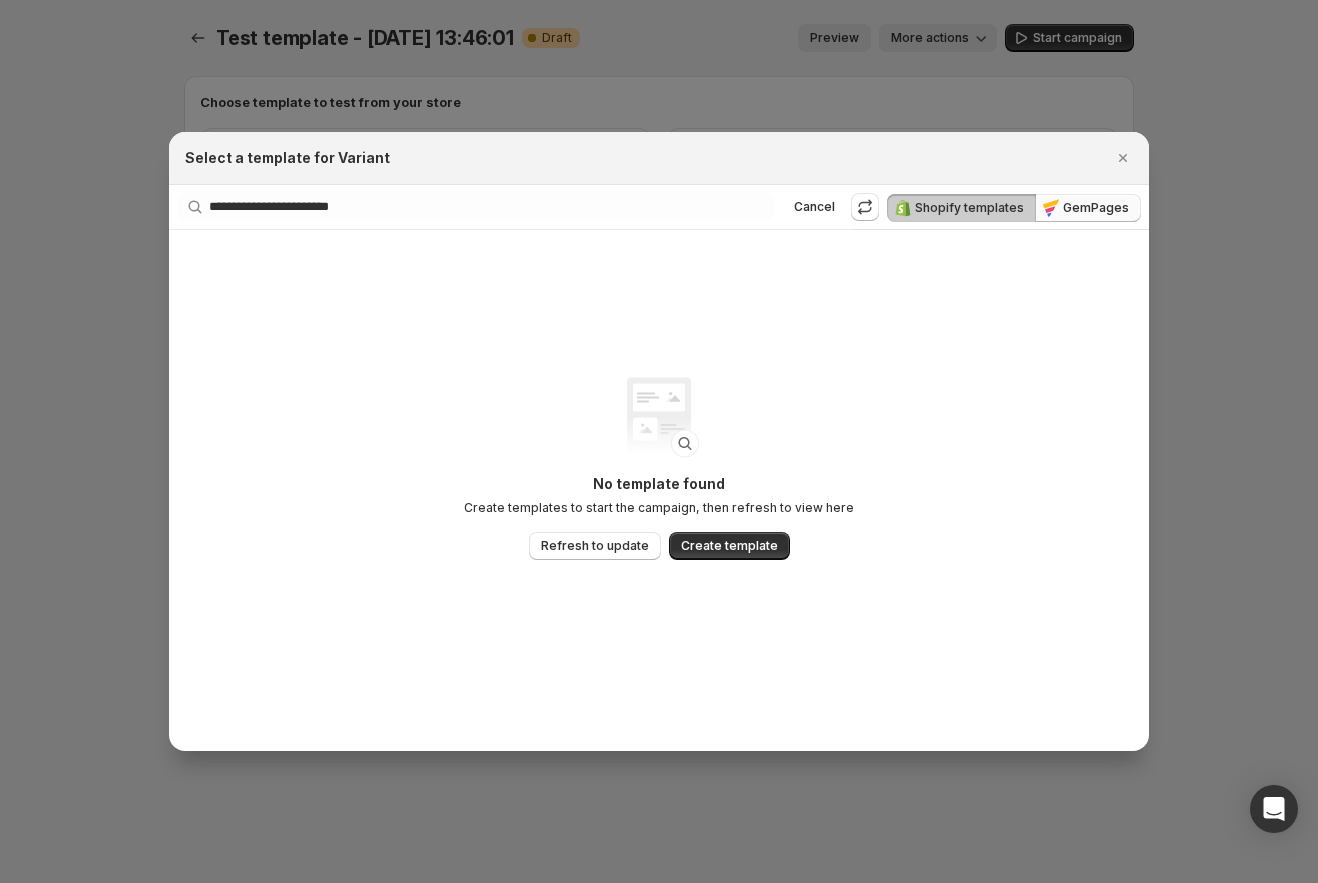 click on "GemPages" at bounding box center [1088, 208] 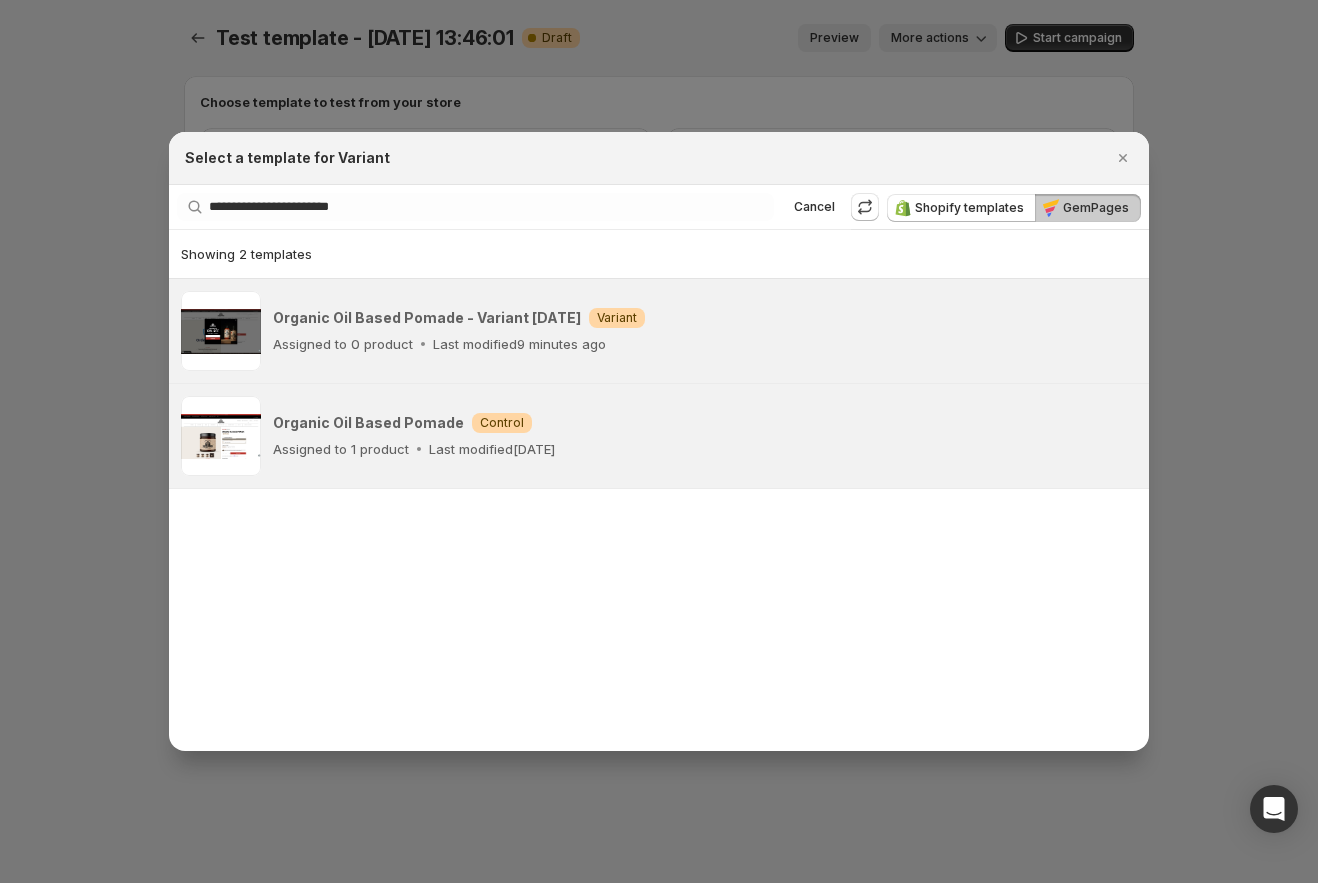 click at bounding box center [659, 441] 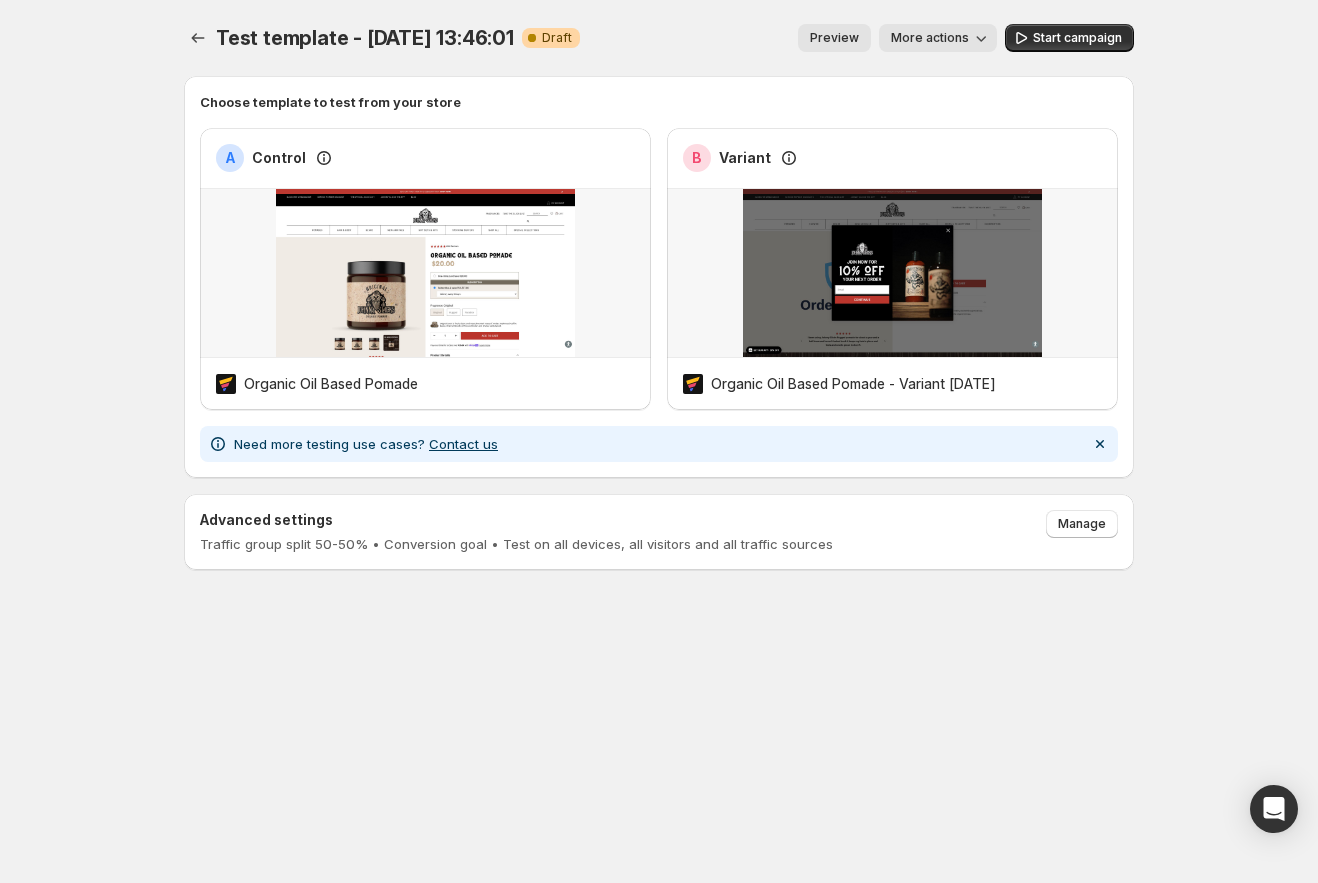 click on "More actions" at bounding box center (930, 38) 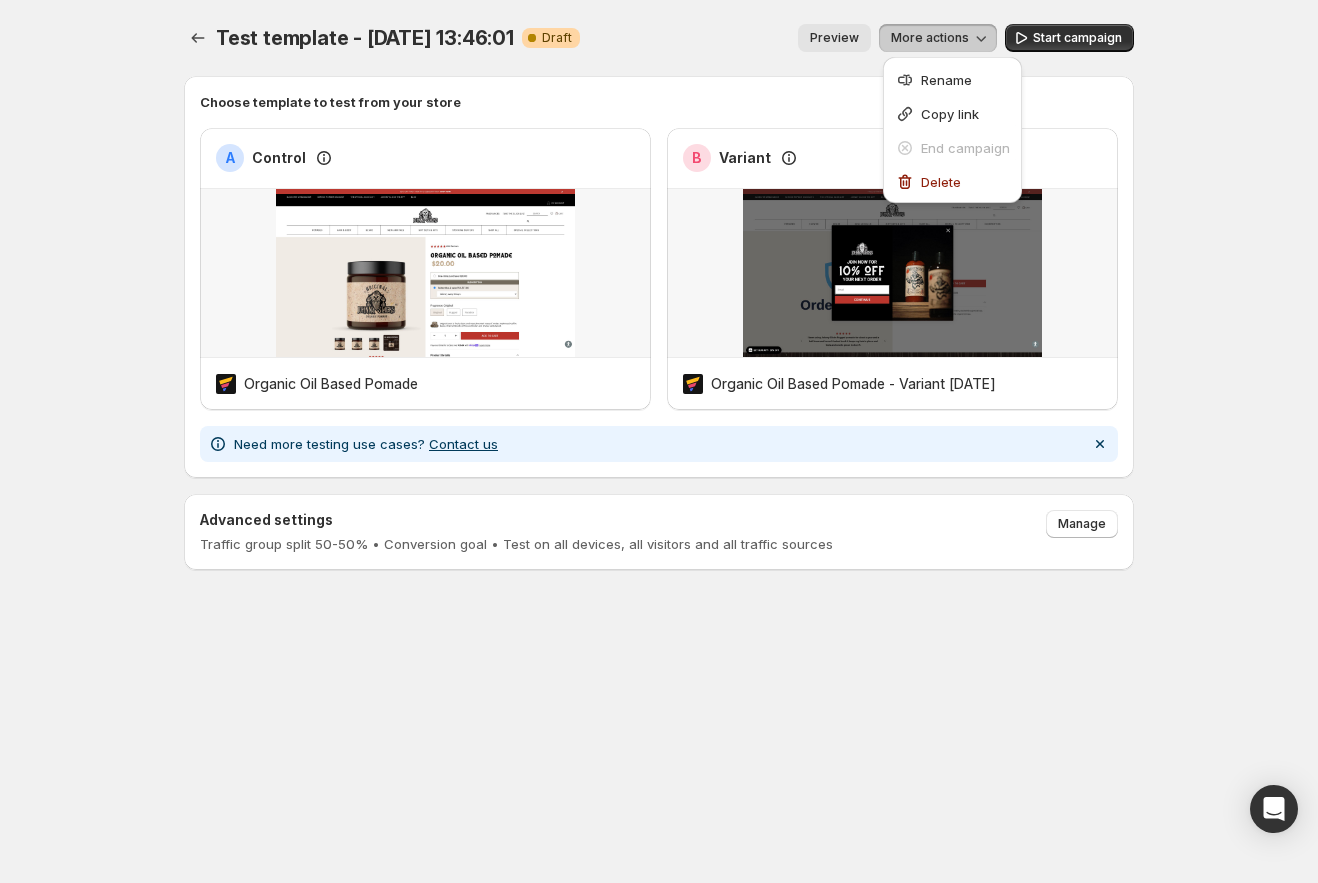 click on "Test template - [DATE] 13:46:01. This page is ready Test template - [DATE] 13:46:01 Warning Complete Draft Preview More actions More actions Preview More actions Start campaign Choose template to test from your store A Control Organic Oil Based Pomade B Variant Organic Oil Based Pomade - Variant [DATE] Need more testing use cases?   Contact us Advanced settings Traffic group split 50-50% • Conversion goal • Test on all devices, all visitors and all traffic sources Manage Home Campaigns Plans Rename Copy link End campaign Delete" at bounding box center [659, 339] 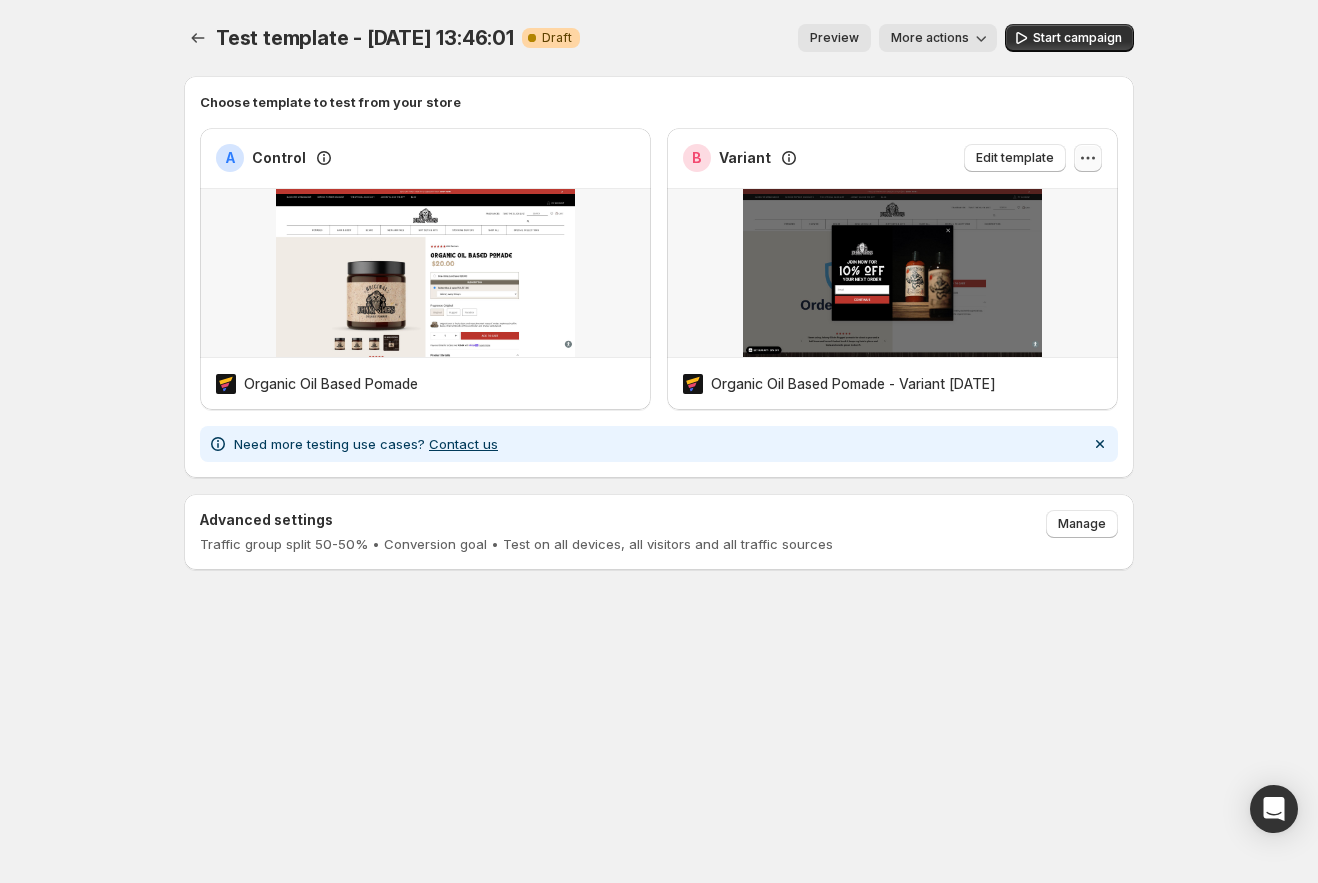 click 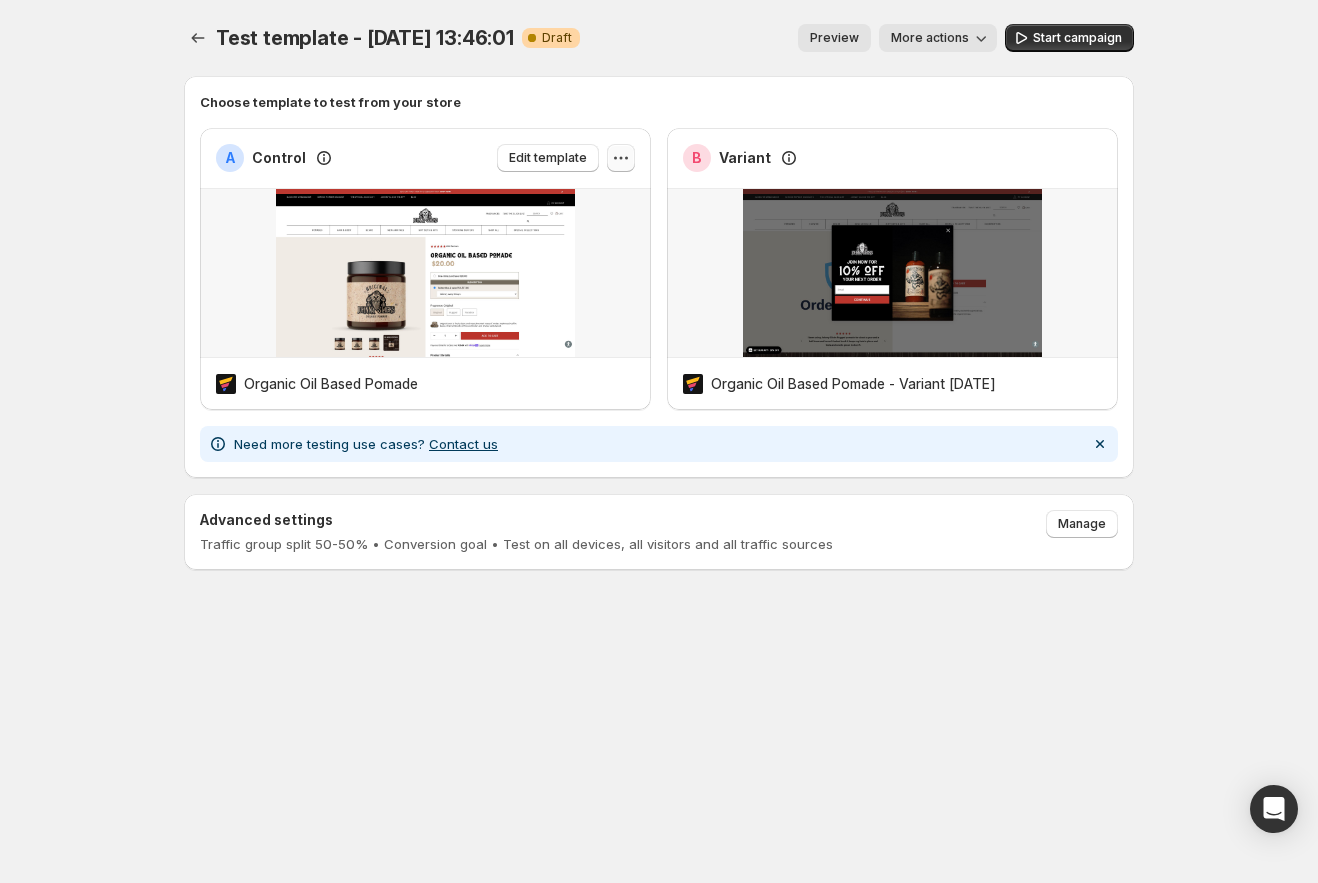 click 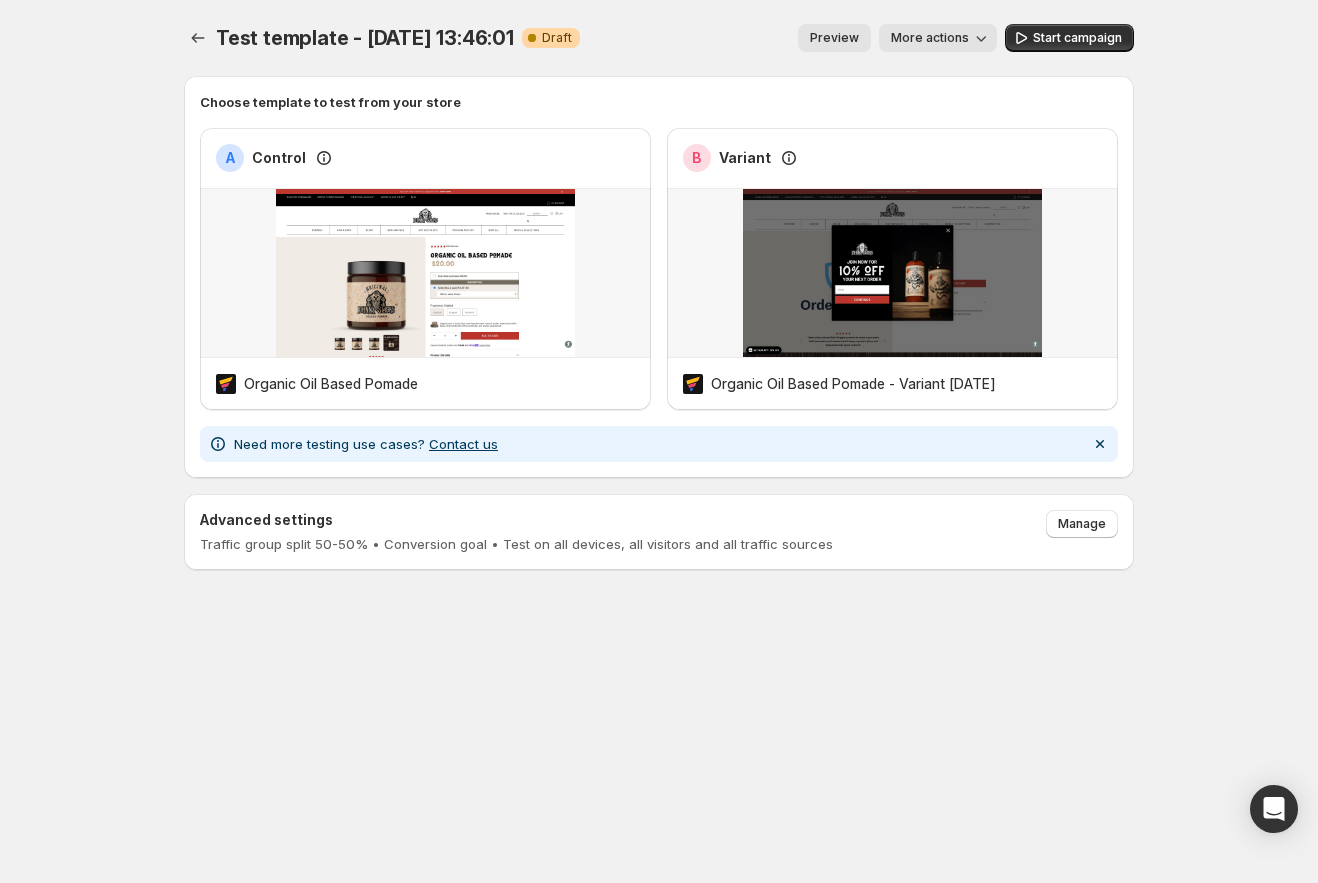 click on "Test template - [DATE] 13:46:01. This page is ready Test template - [DATE] 13:46:01 Warning Complete Draft Preview More actions More actions Preview More actions Start campaign Choose template to test from your store A Control Organic Oil Based Pomade B Variant Organic Oil Based Pomade - Variant [DATE] Need more testing use cases?   Contact us Advanced settings Traffic group split 50-50% • Conversion goal • Test on all devices, all visitors and all traffic sources Manage Home Campaigns Plans" at bounding box center (659, 339) 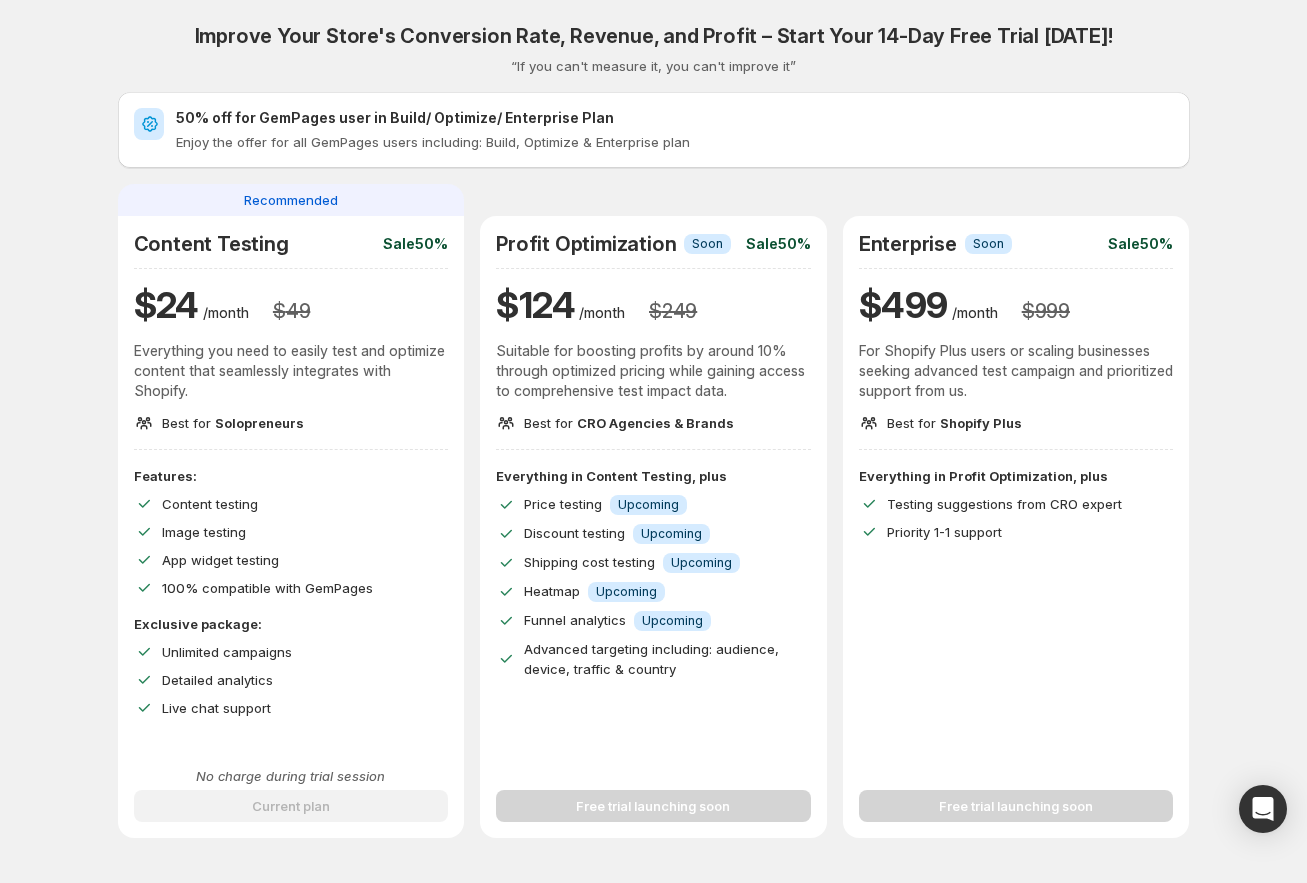 scroll, scrollTop: 629, scrollLeft: 0, axis: vertical 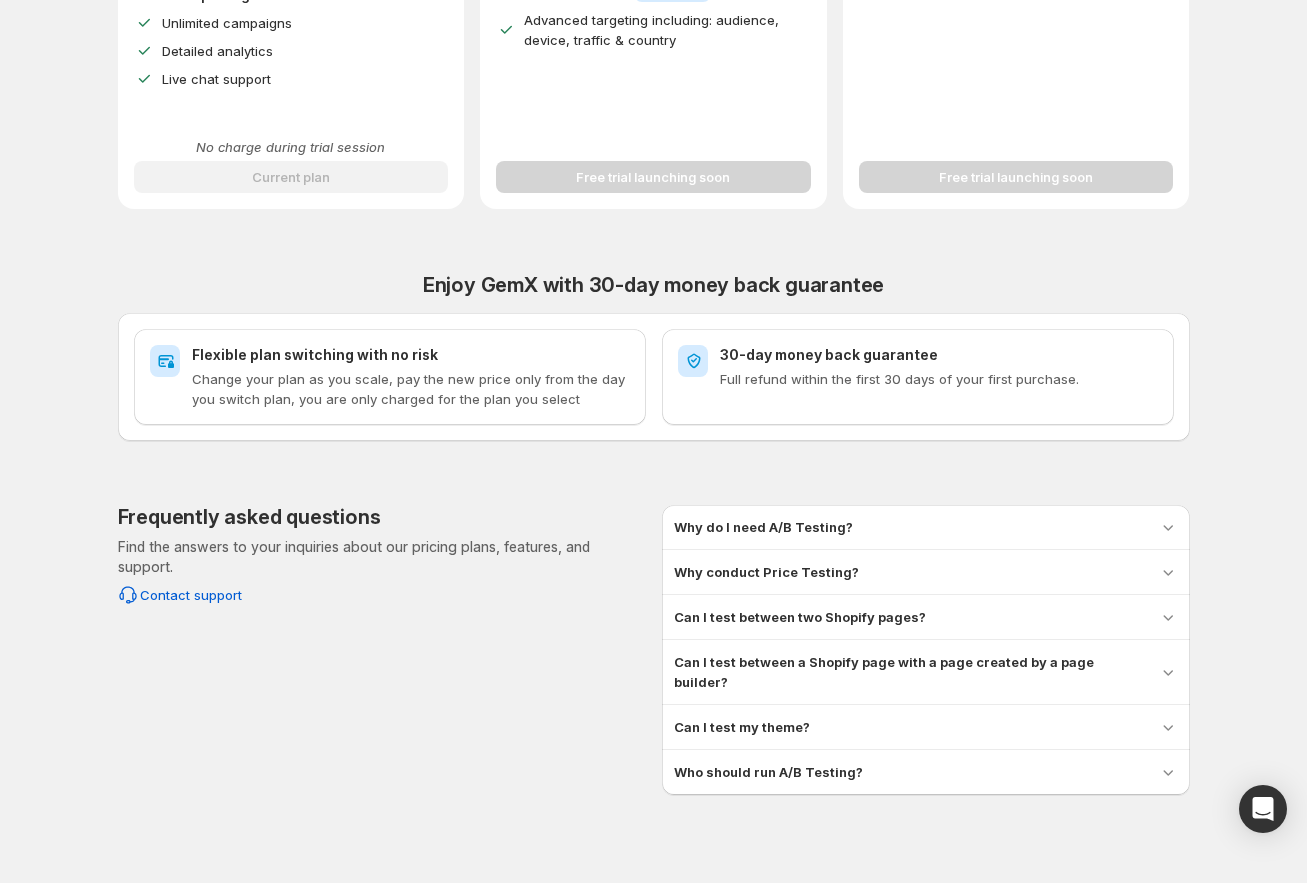 click on "Can I test between two Shopify pages?" at bounding box center [800, 617] 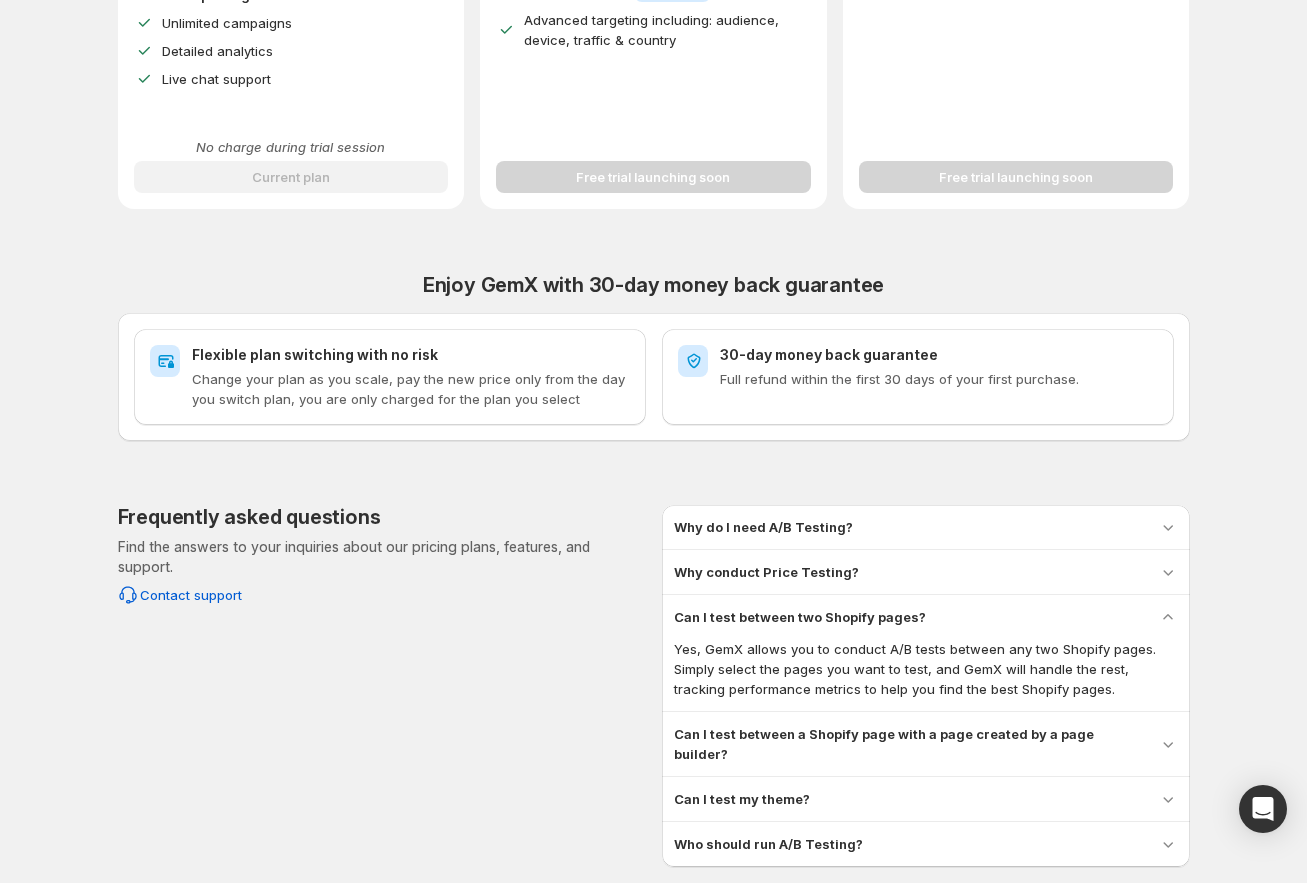 click on "Can I test between two Shopify pages?" at bounding box center (800, 617) 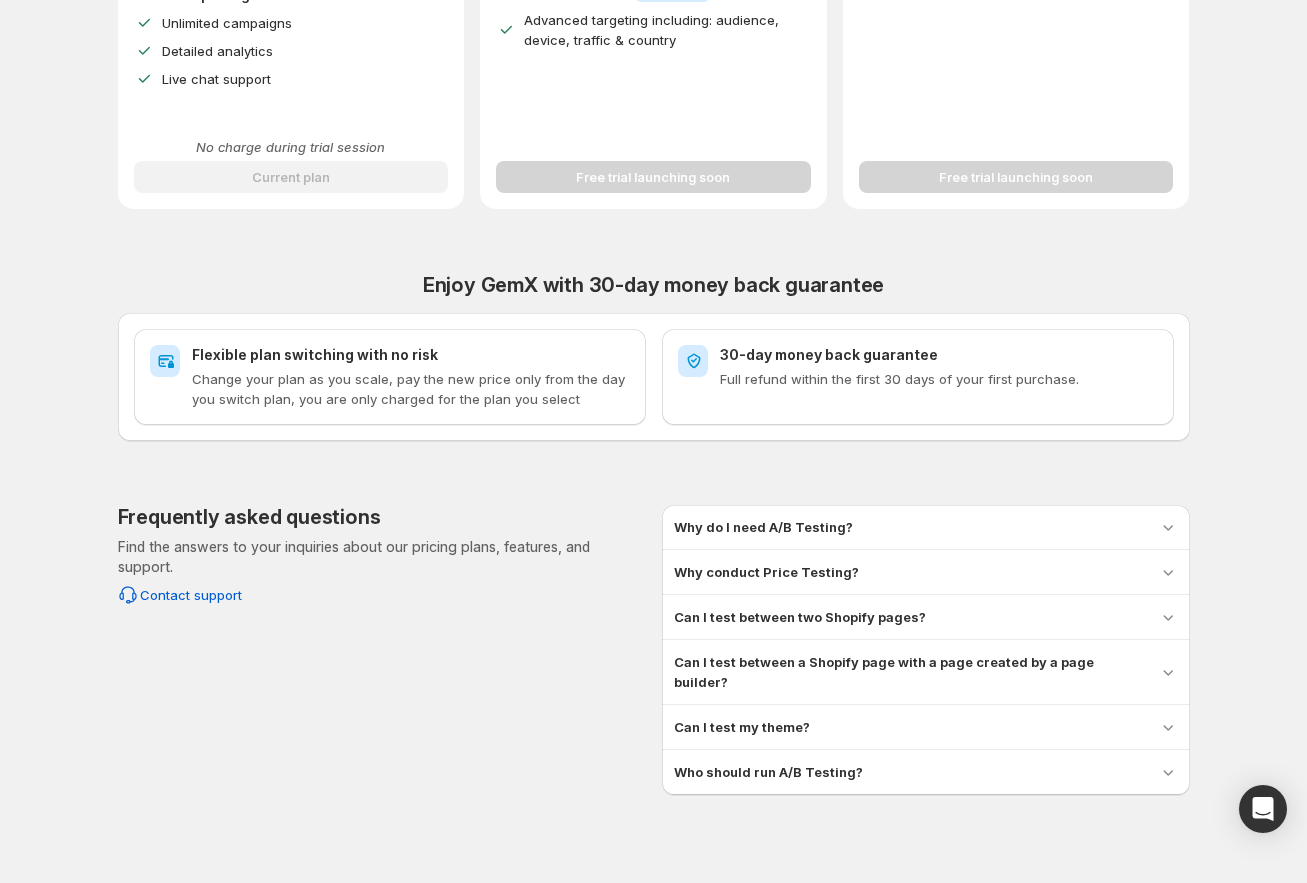 click on "Why do I need A/B Testing? A/B Testing allows you to compare different versions of a page to see which one performs best, helping you make data-driven decisions. By testing various elements—like text, images, and layout—you can increase engagement, reduce bounce rates, and drive more conversions. With GemX, A/B Testing is easier than ever: you’ll gain actionable insights faster and it helps to track, and optimize tests quickly, so you can identify the winning version with confidence." at bounding box center [926, 527] 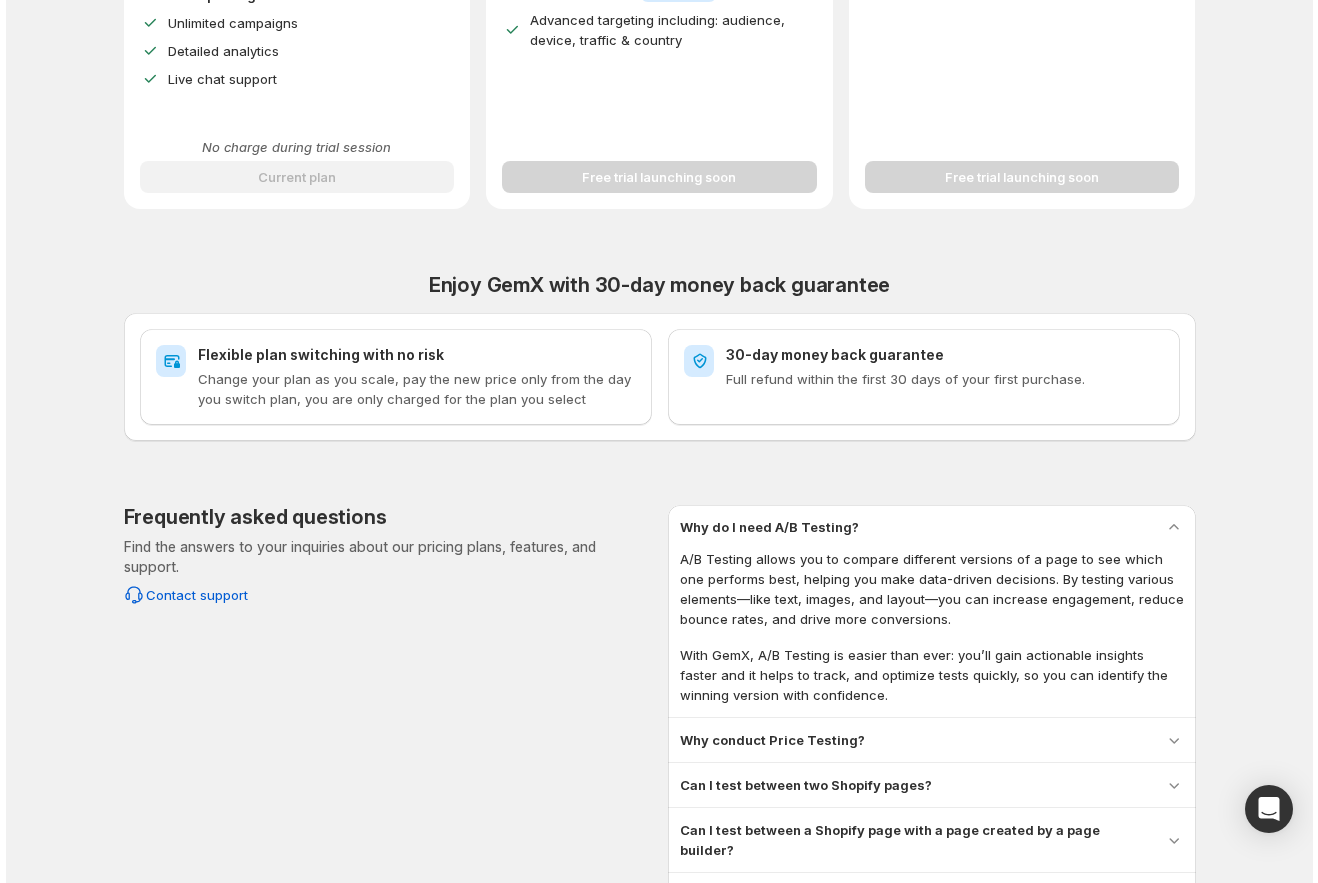 scroll, scrollTop: 0, scrollLeft: 0, axis: both 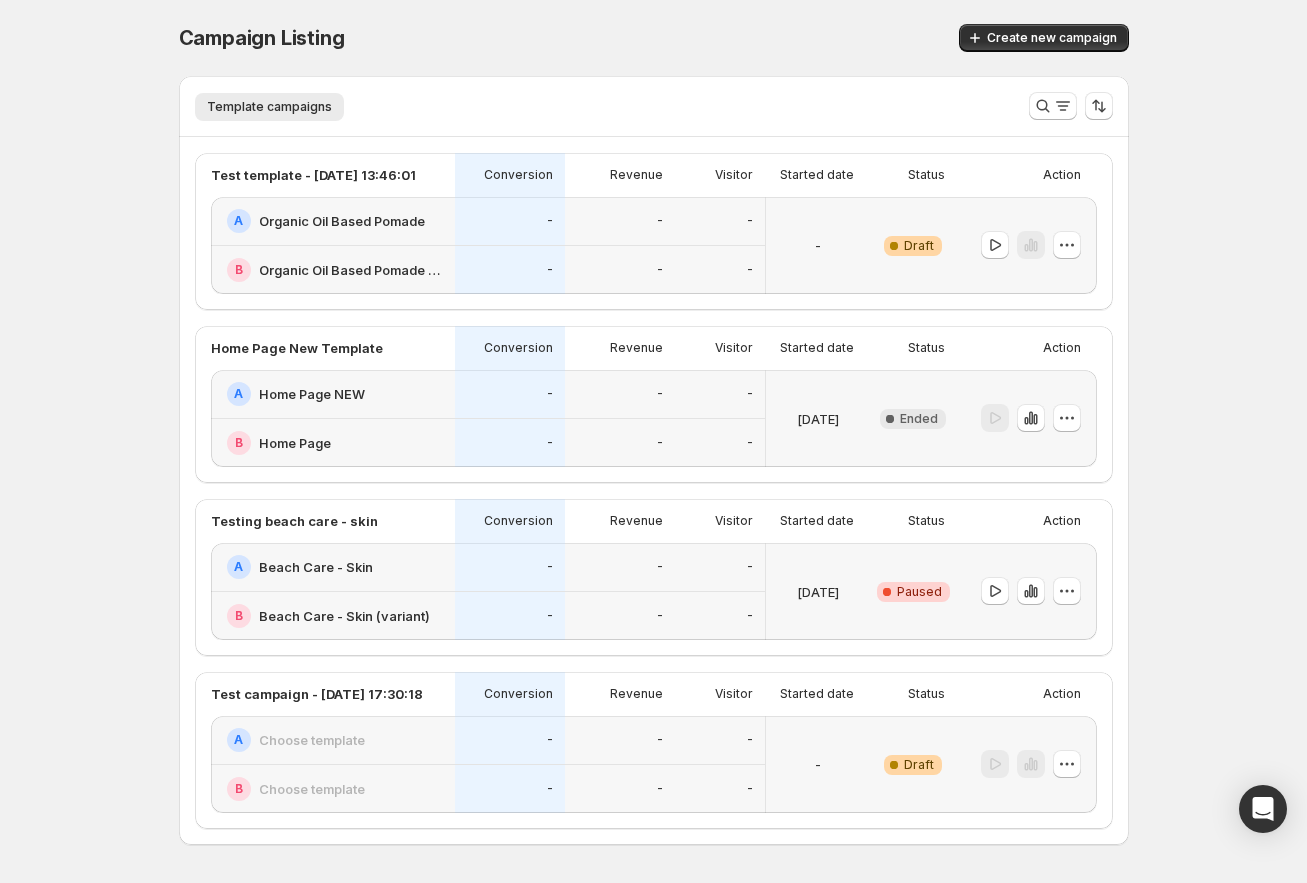 click on "-" at bounding box center [620, 221] 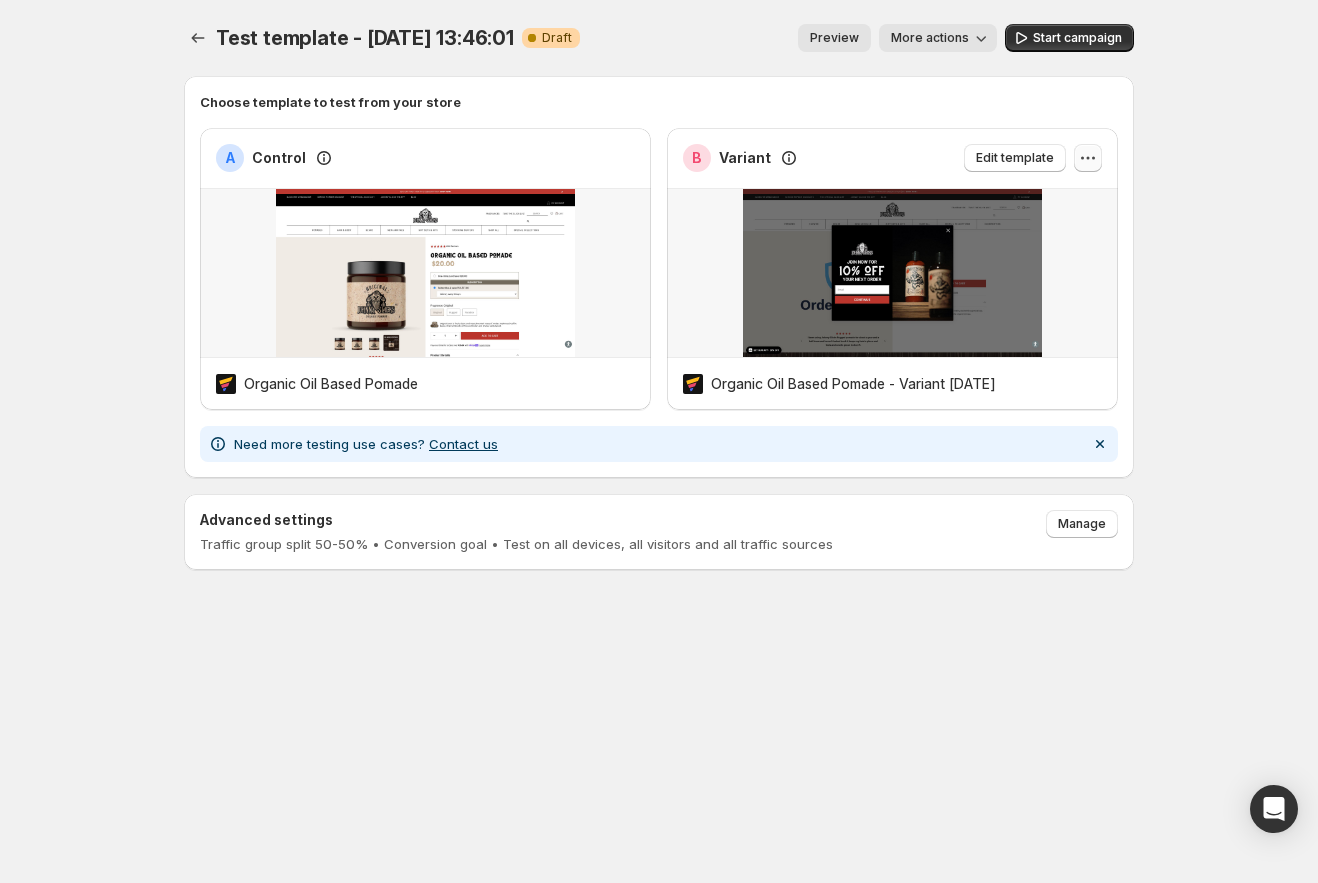 click at bounding box center (1088, 158) 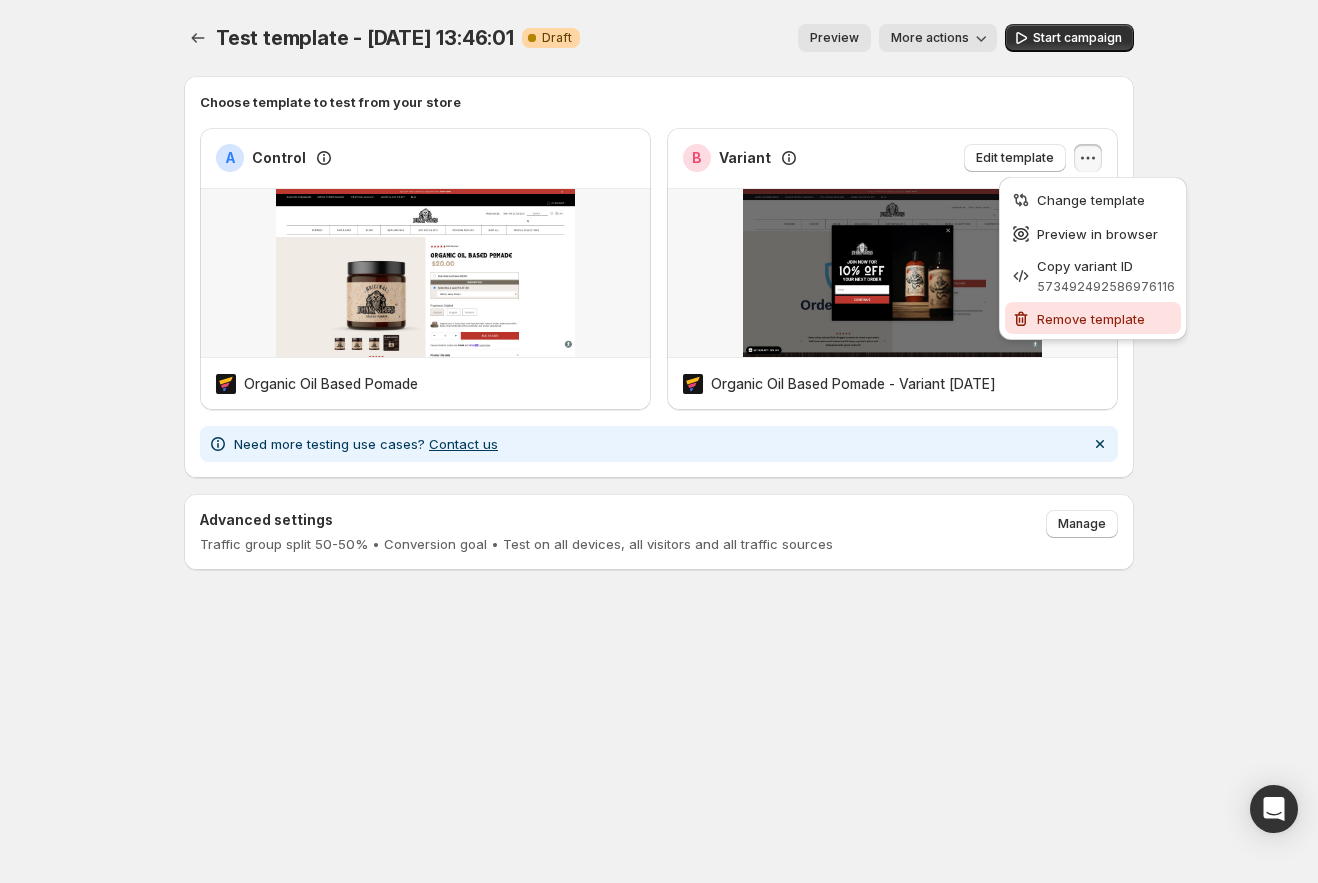 click on "Remove template" at bounding box center [1091, 319] 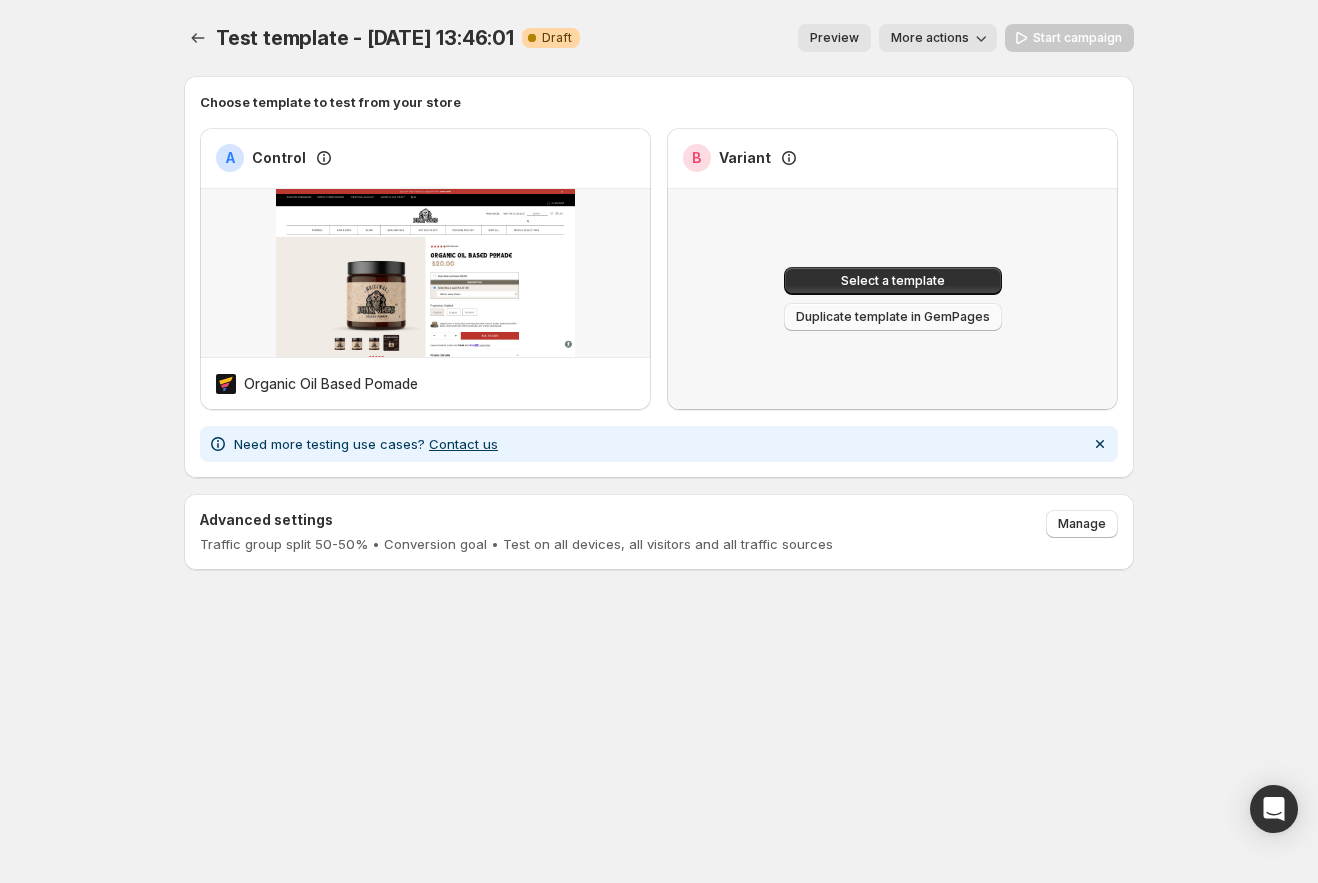 click on "Duplicate template in GemPages" at bounding box center [893, 317] 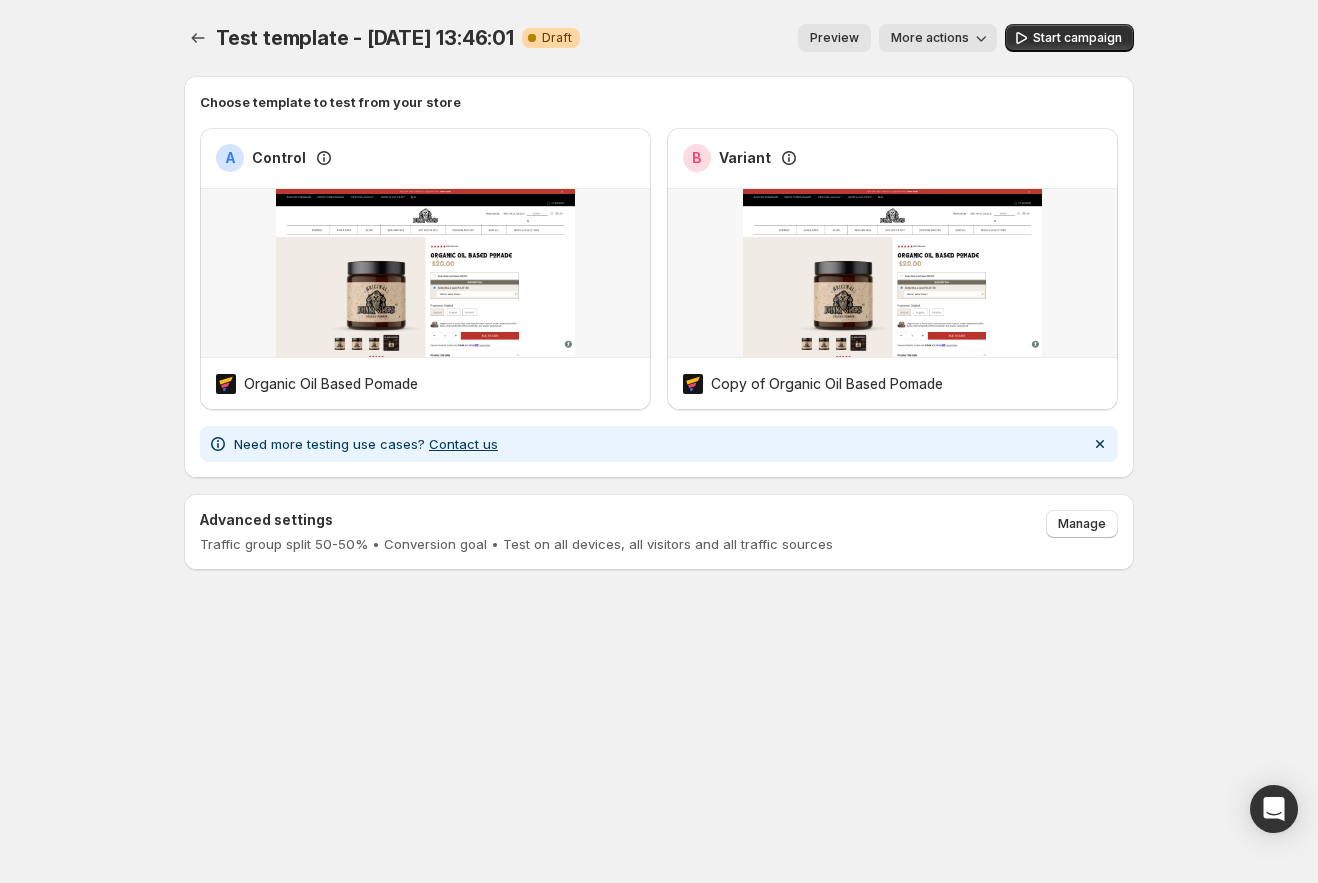 click 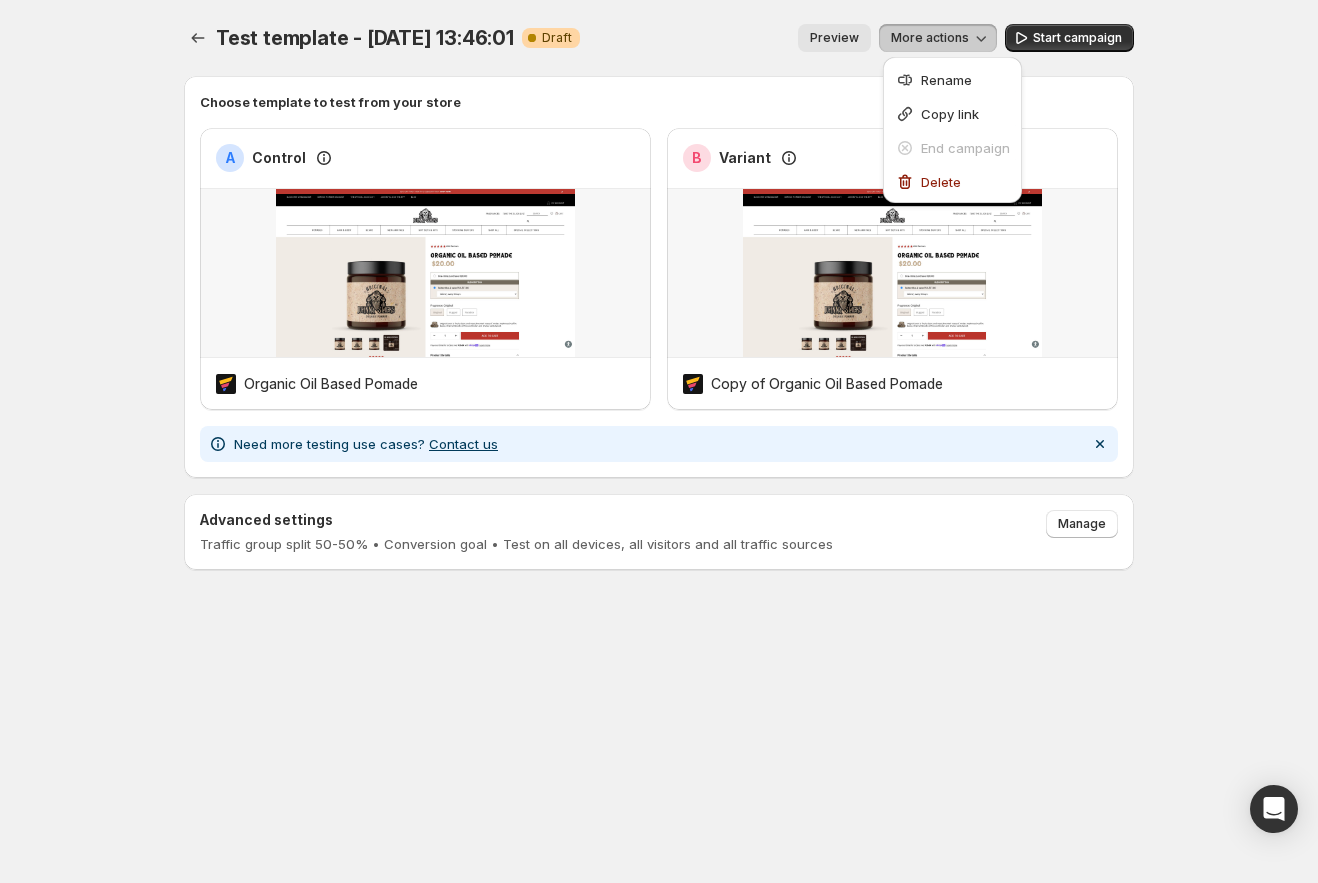click on "Preview" at bounding box center (834, 38) 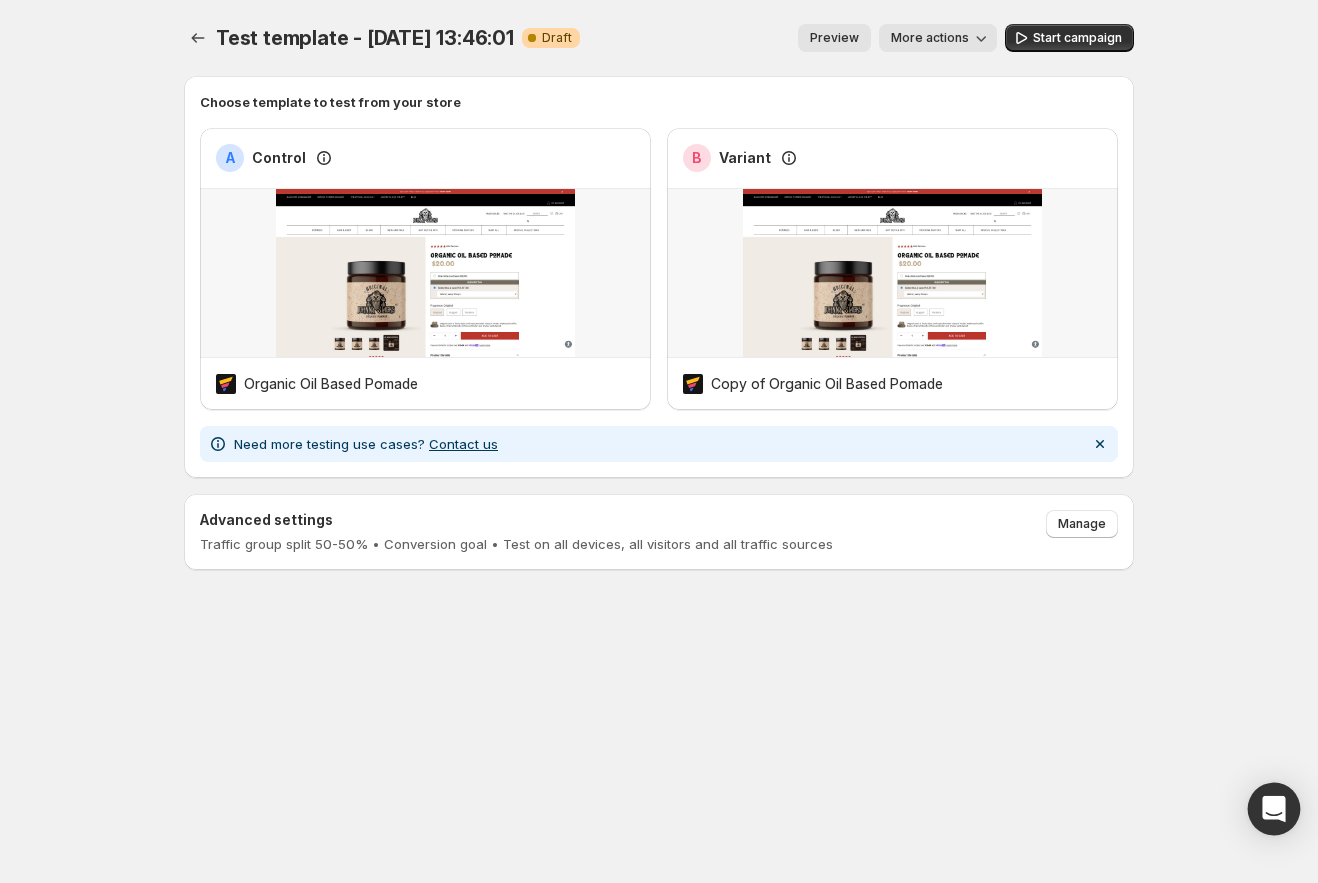 click 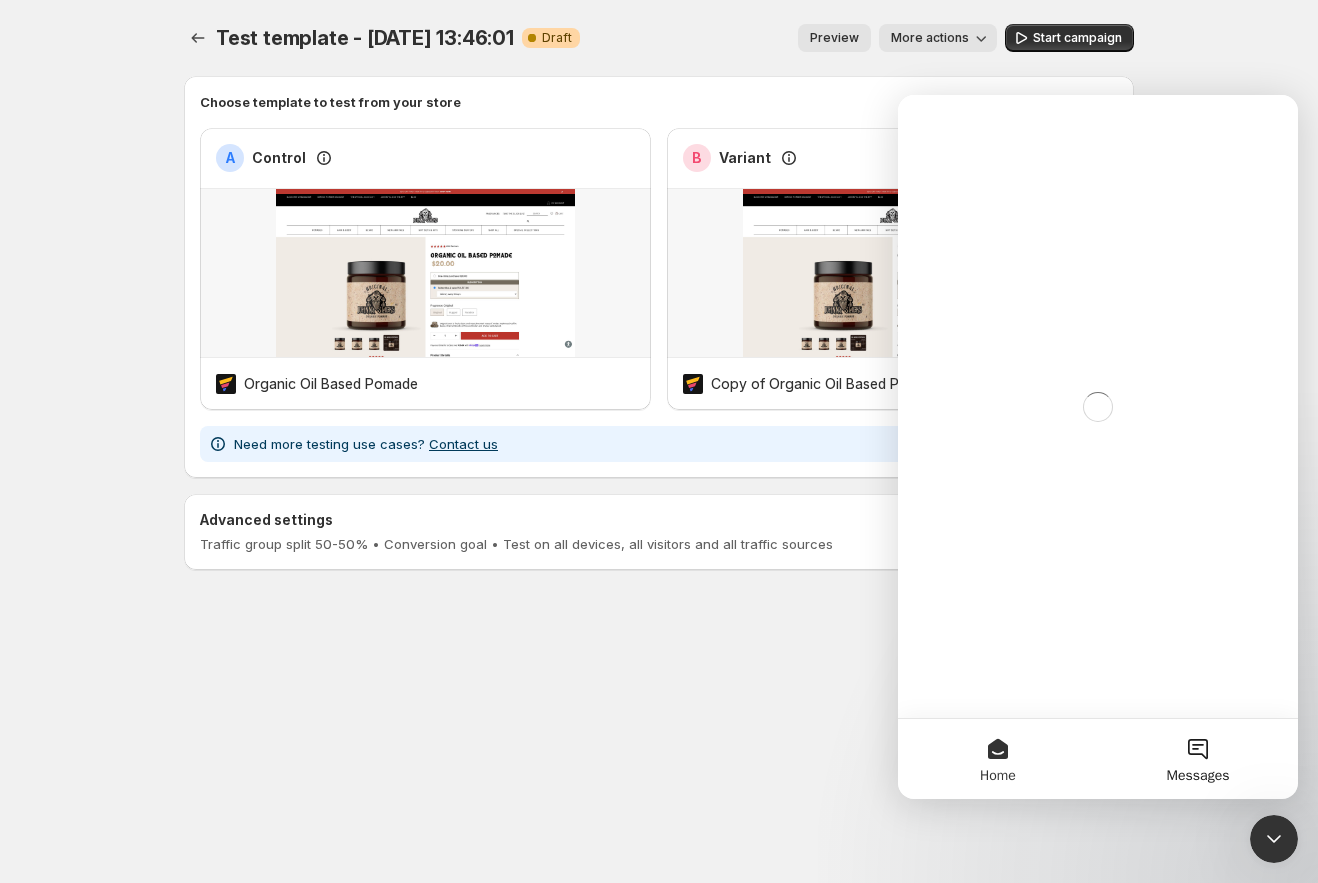 scroll, scrollTop: 0, scrollLeft: 0, axis: both 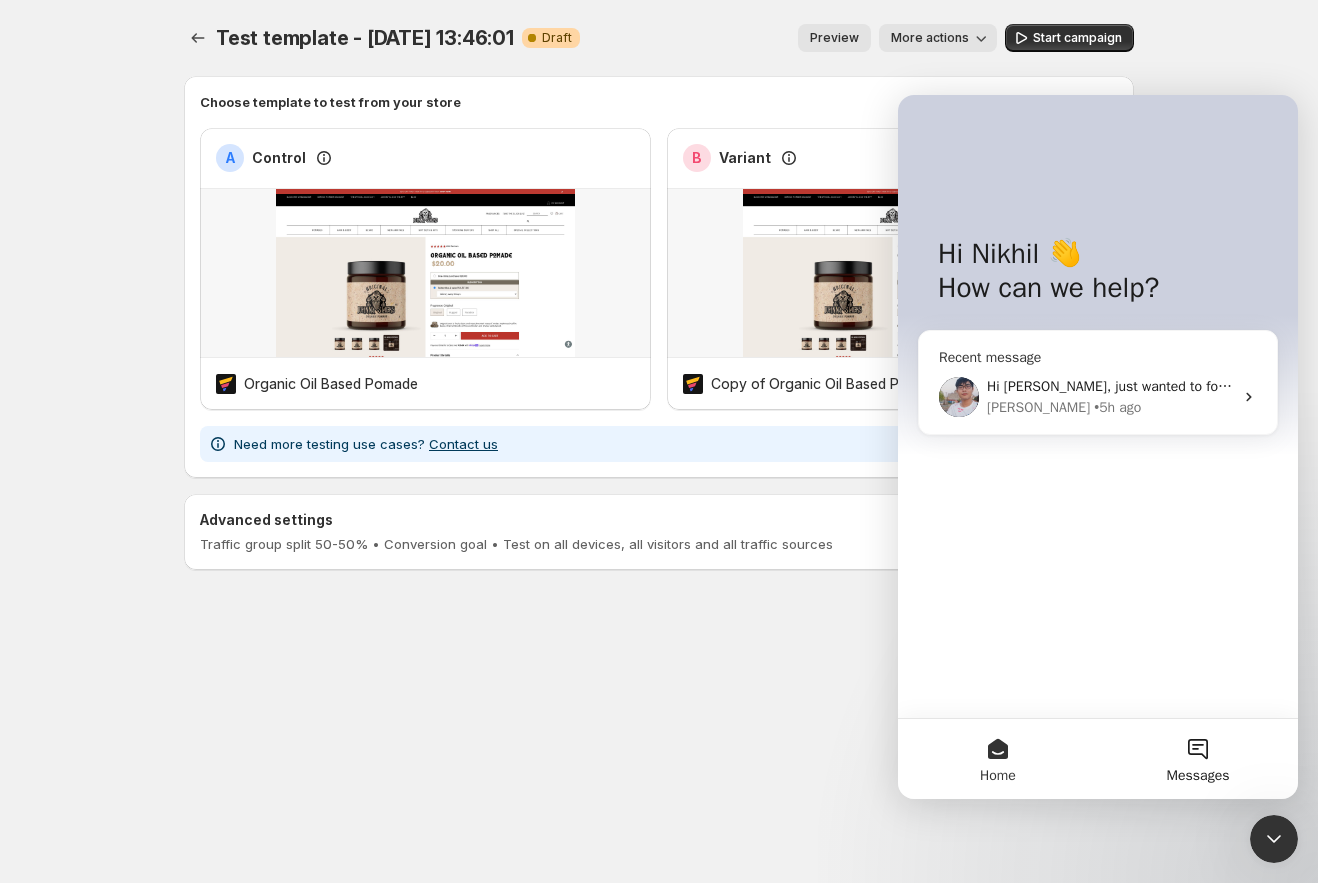 click on "Hi [PERSON_NAME], just wanted to follow up and see how things are going on your side! If you’re still exploring GemX, I’d be happy to help you get your first A/B test up and running — it only takes a few clicks to start, and I’m here to support you through it anytime. [PERSON_NAME] •  5h ago" at bounding box center (1098, 397) 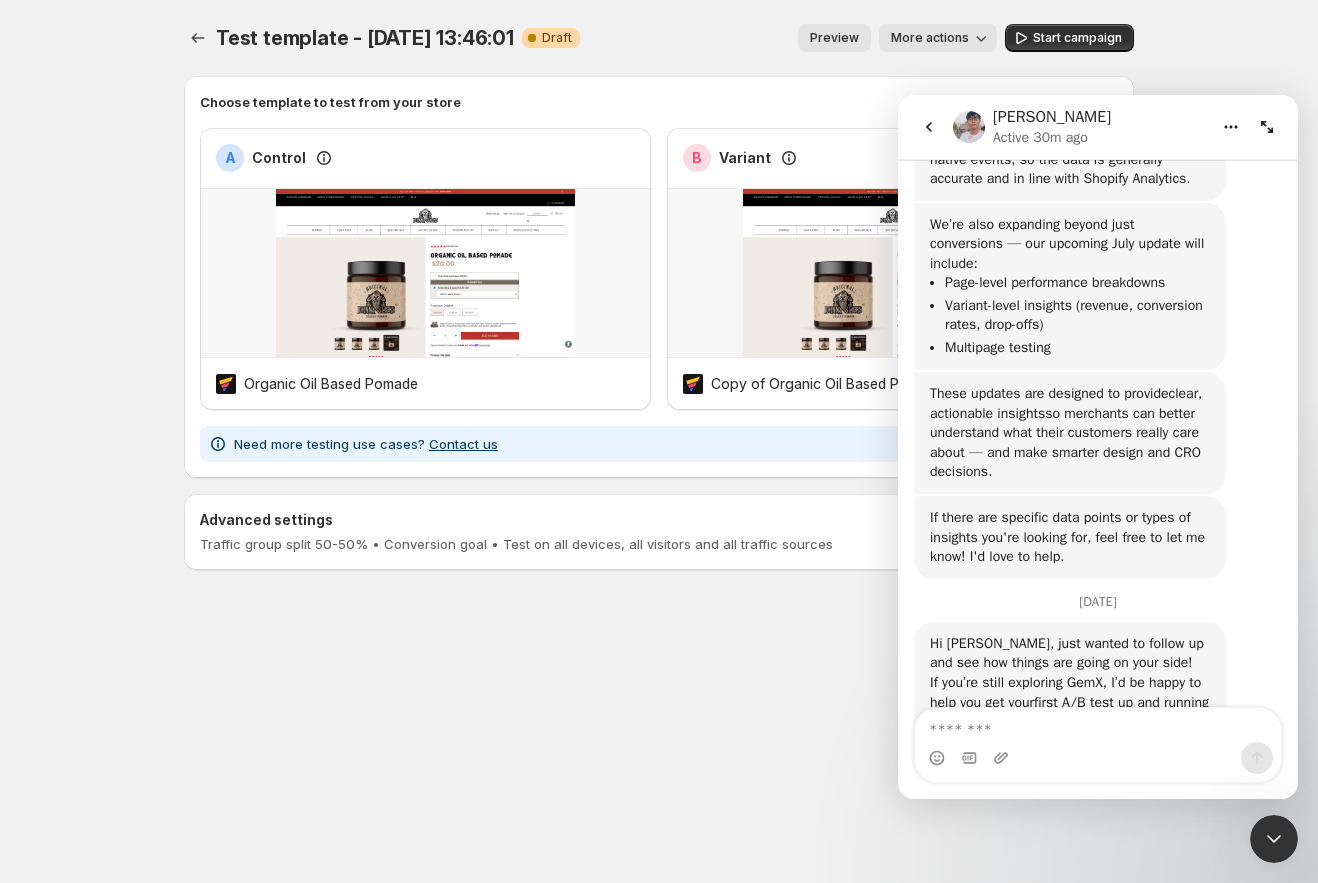 scroll, scrollTop: 2652, scrollLeft: 0, axis: vertical 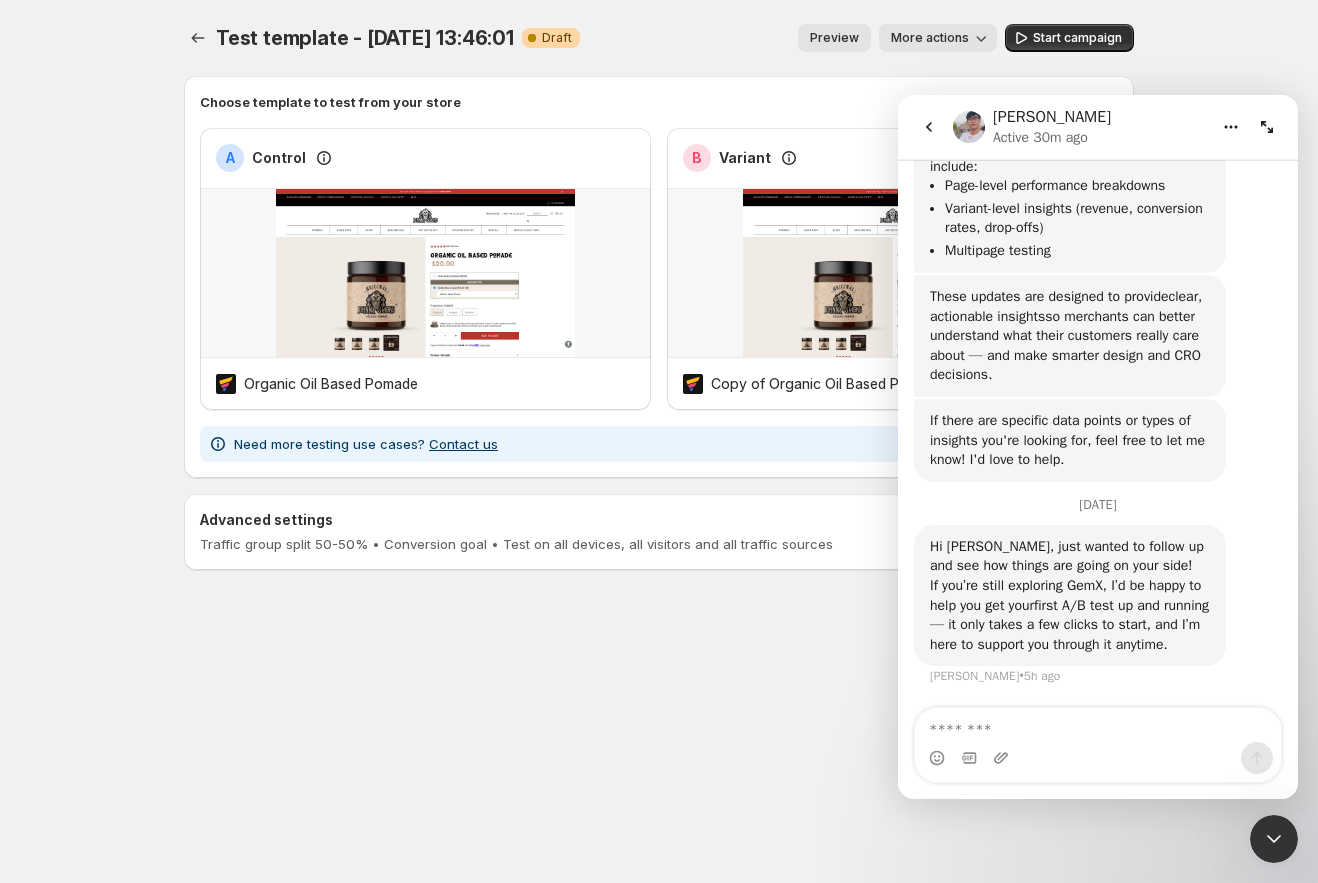 type on "*" 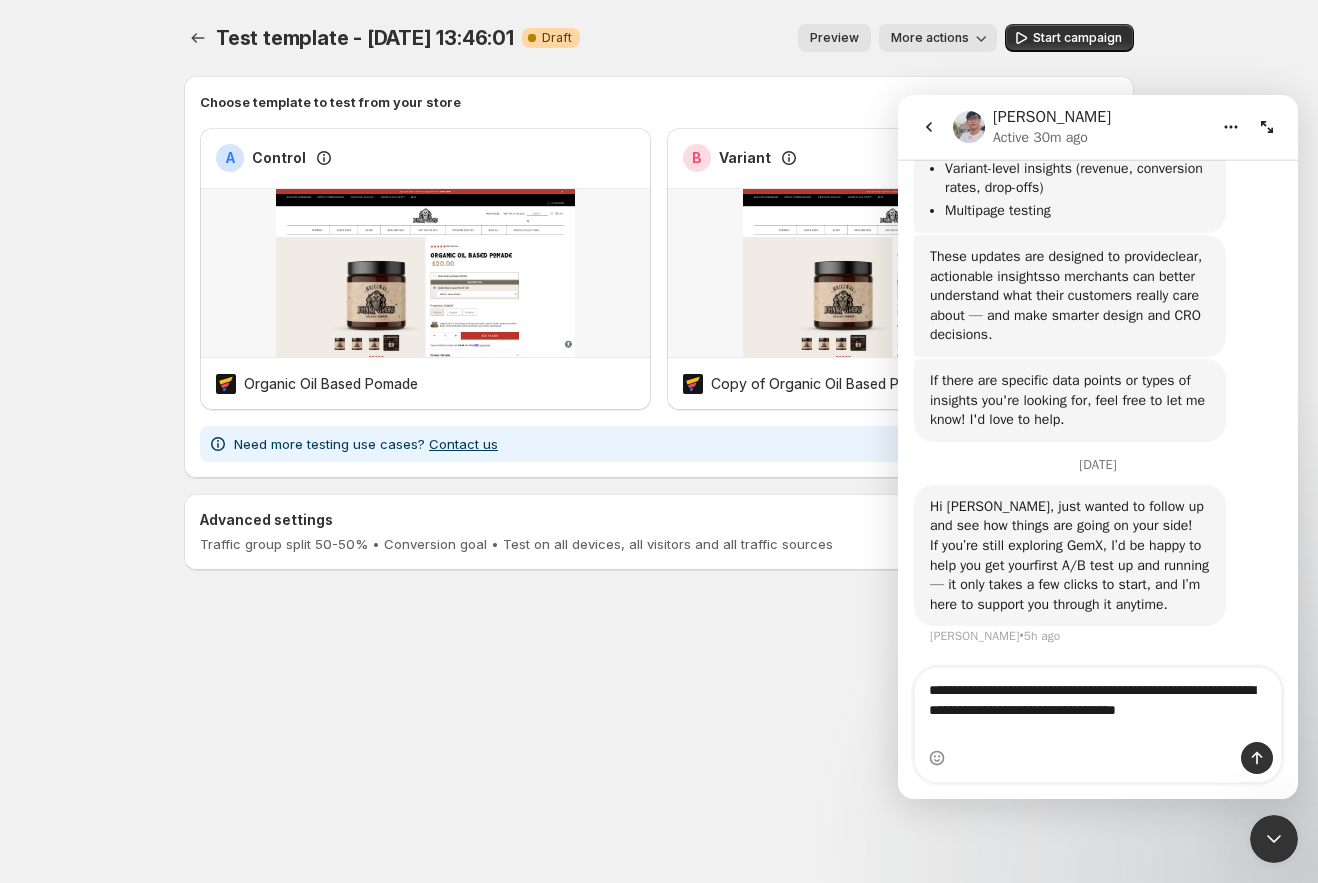 scroll, scrollTop: 2692, scrollLeft: 0, axis: vertical 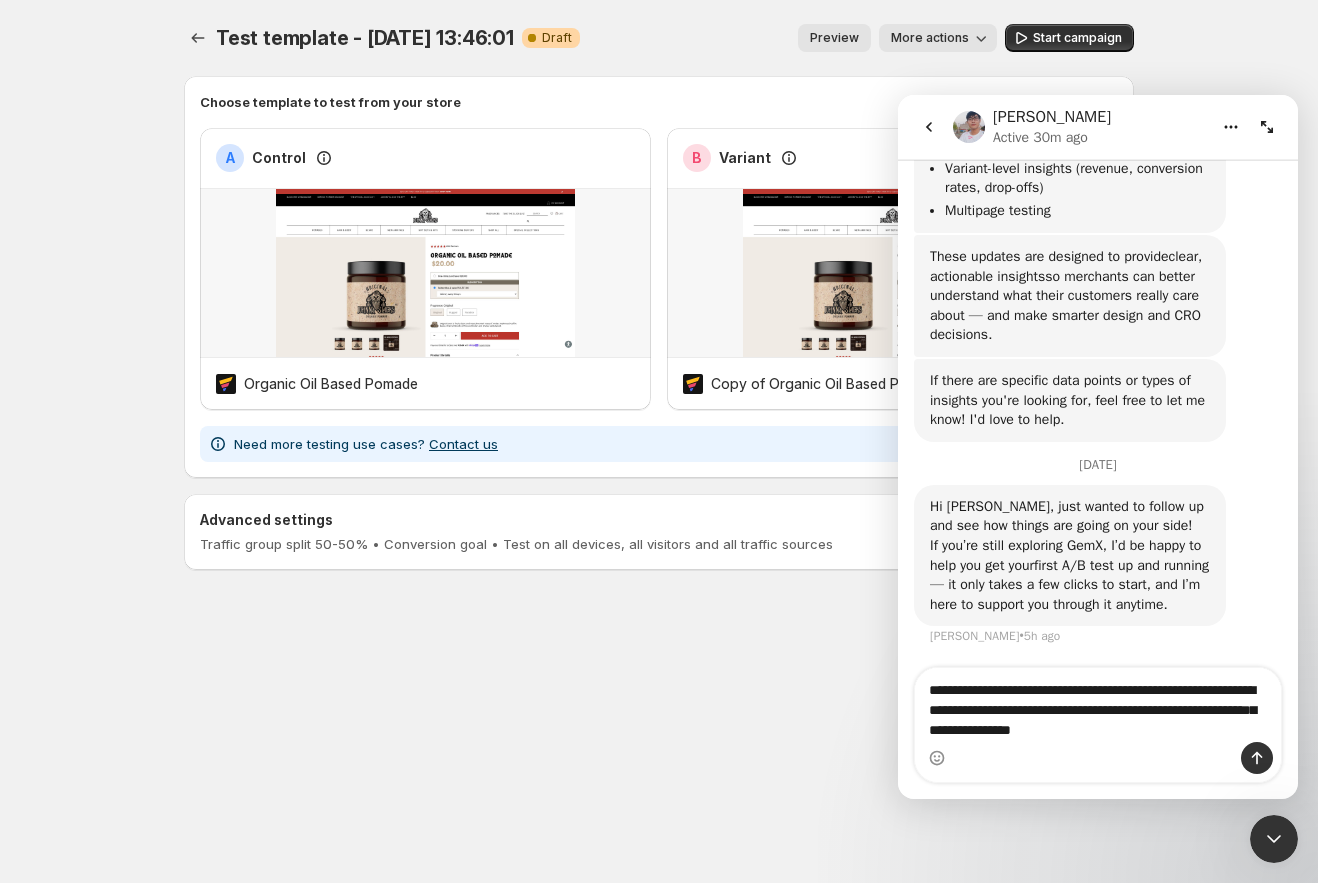 click on "**********" at bounding box center (1098, 705) 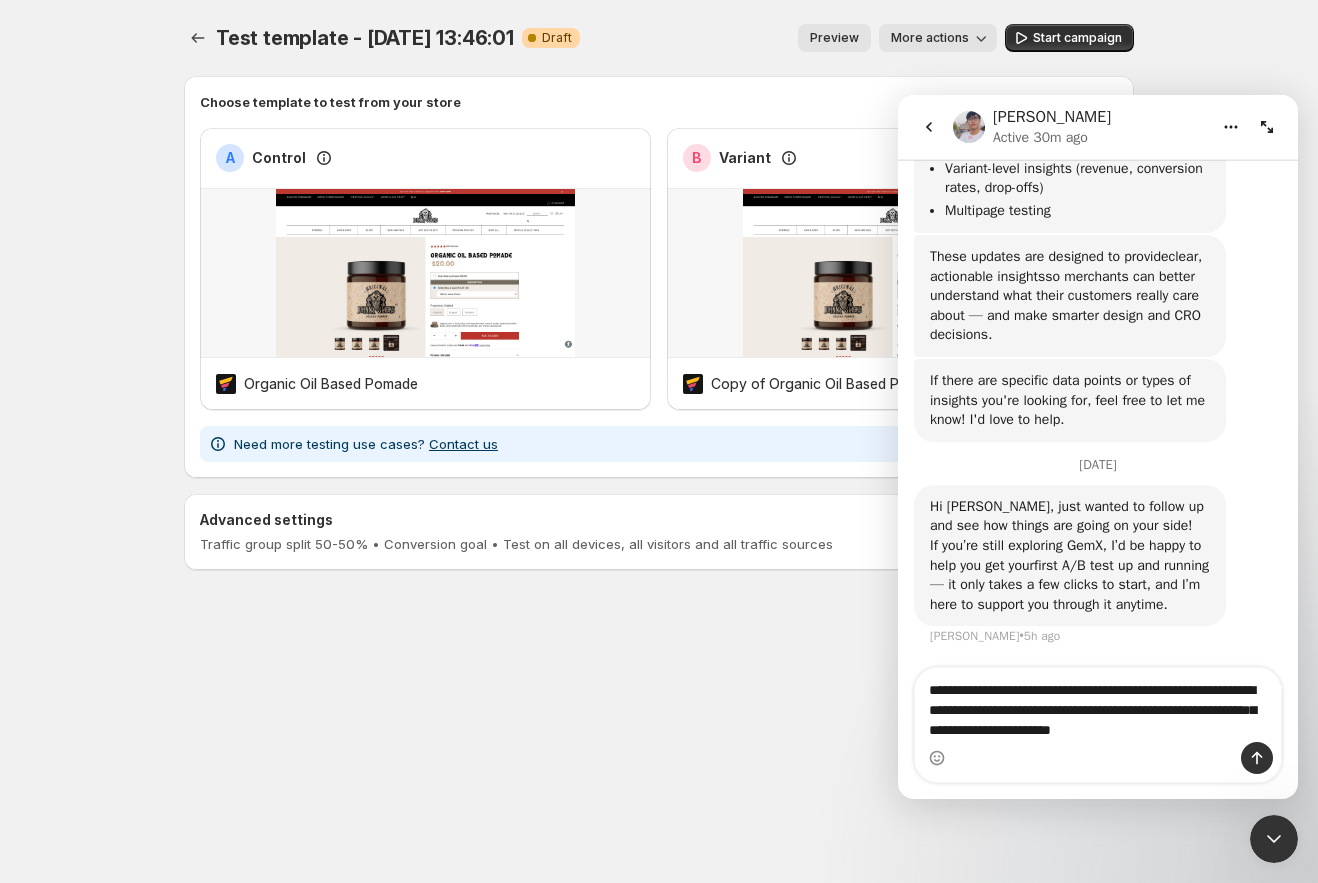 scroll, scrollTop: 2712, scrollLeft: 0, axis: vertical 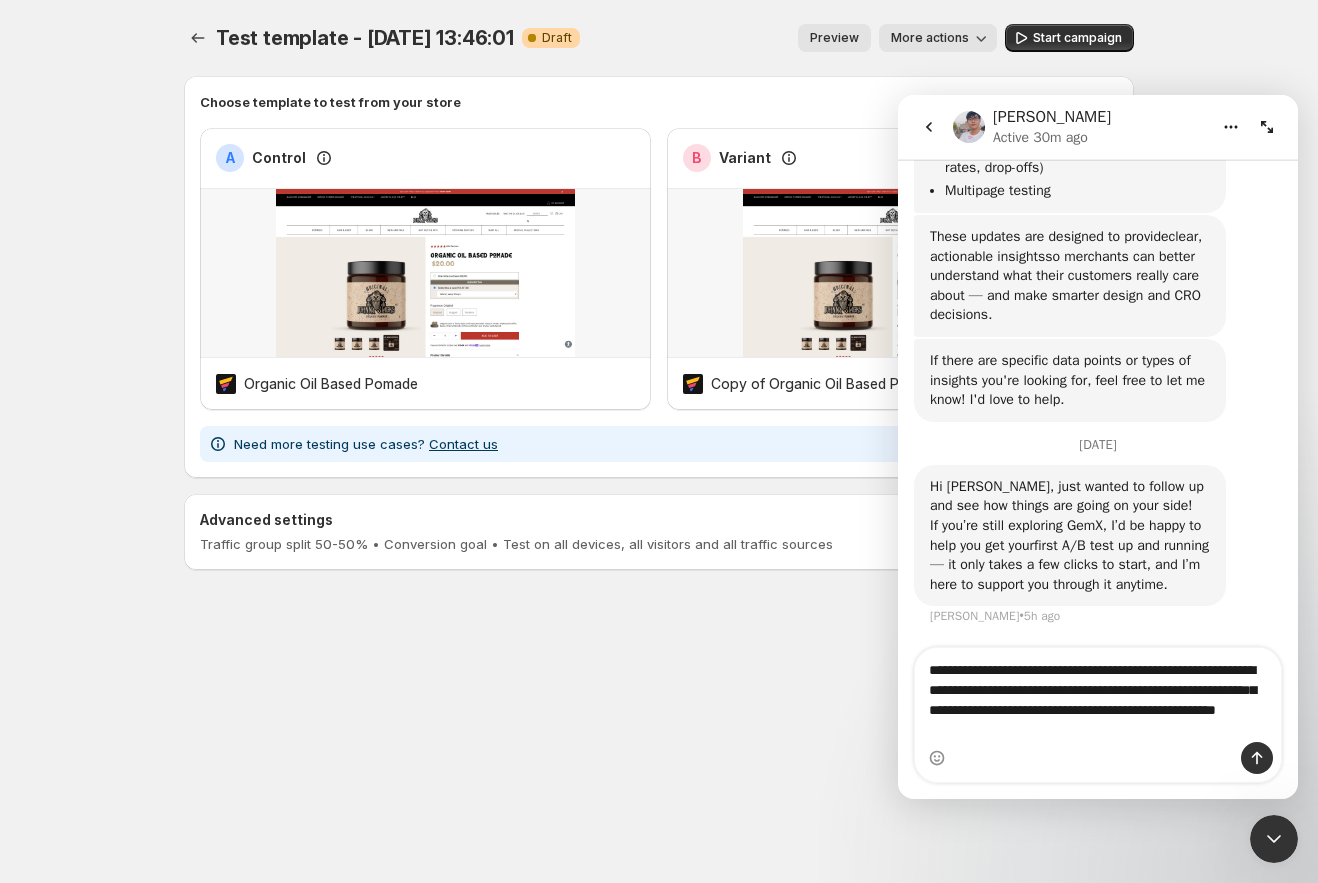 click on "**********" at bounding box center (1098, 695) 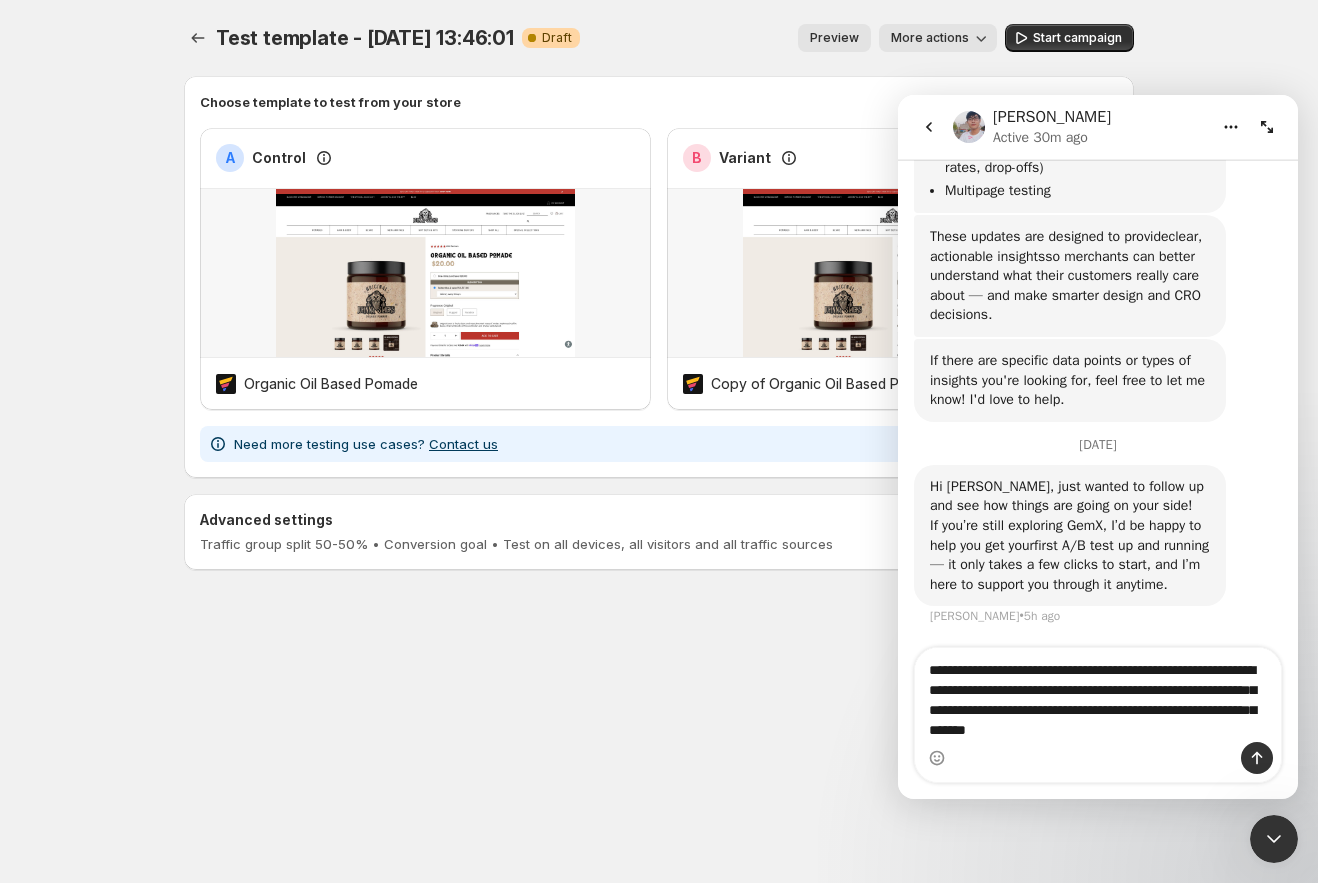 scroll, scrollTop: 2732, scrollLeft: 0, axis: vertical 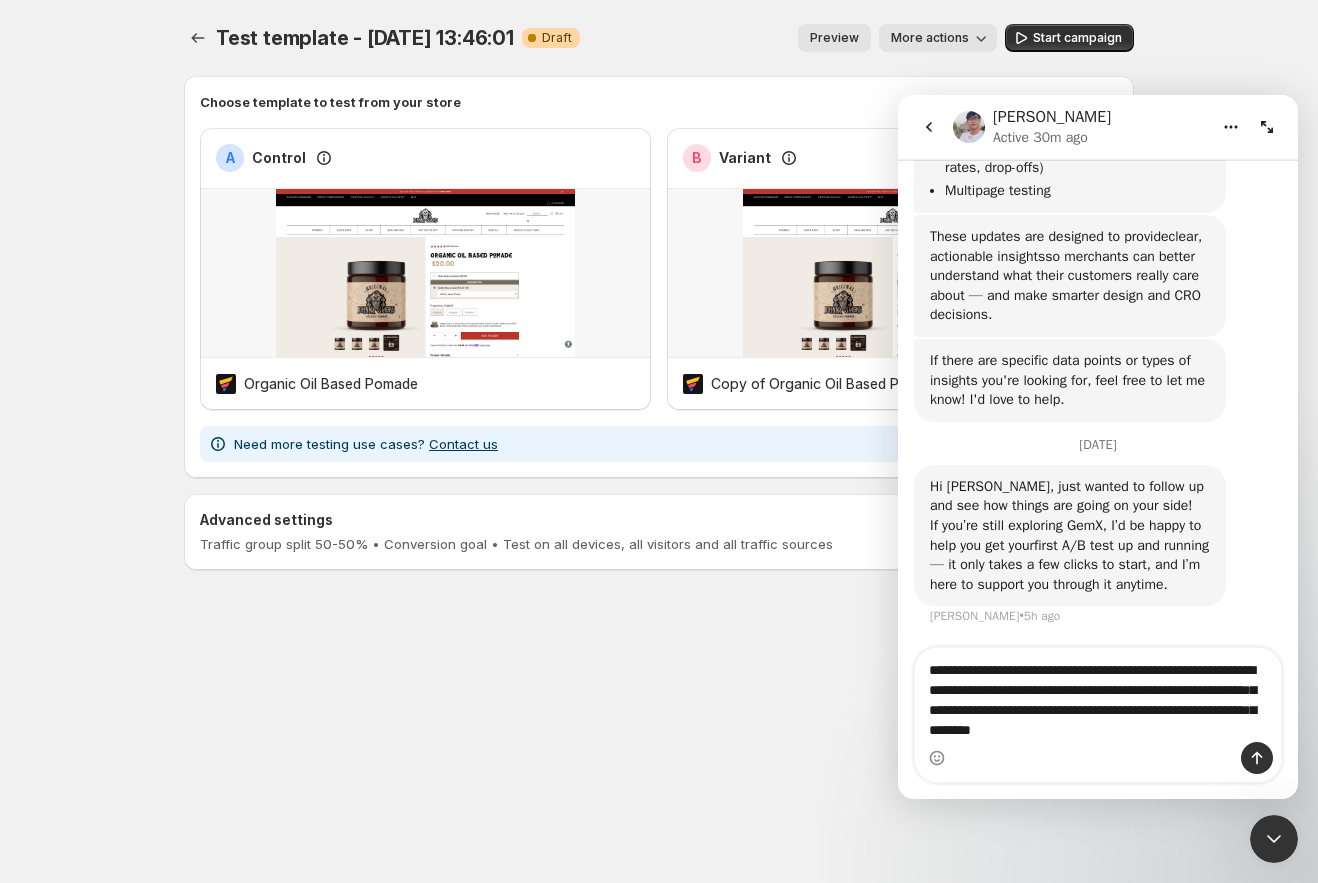 click on "**********" at bounding box center (1098, 705) 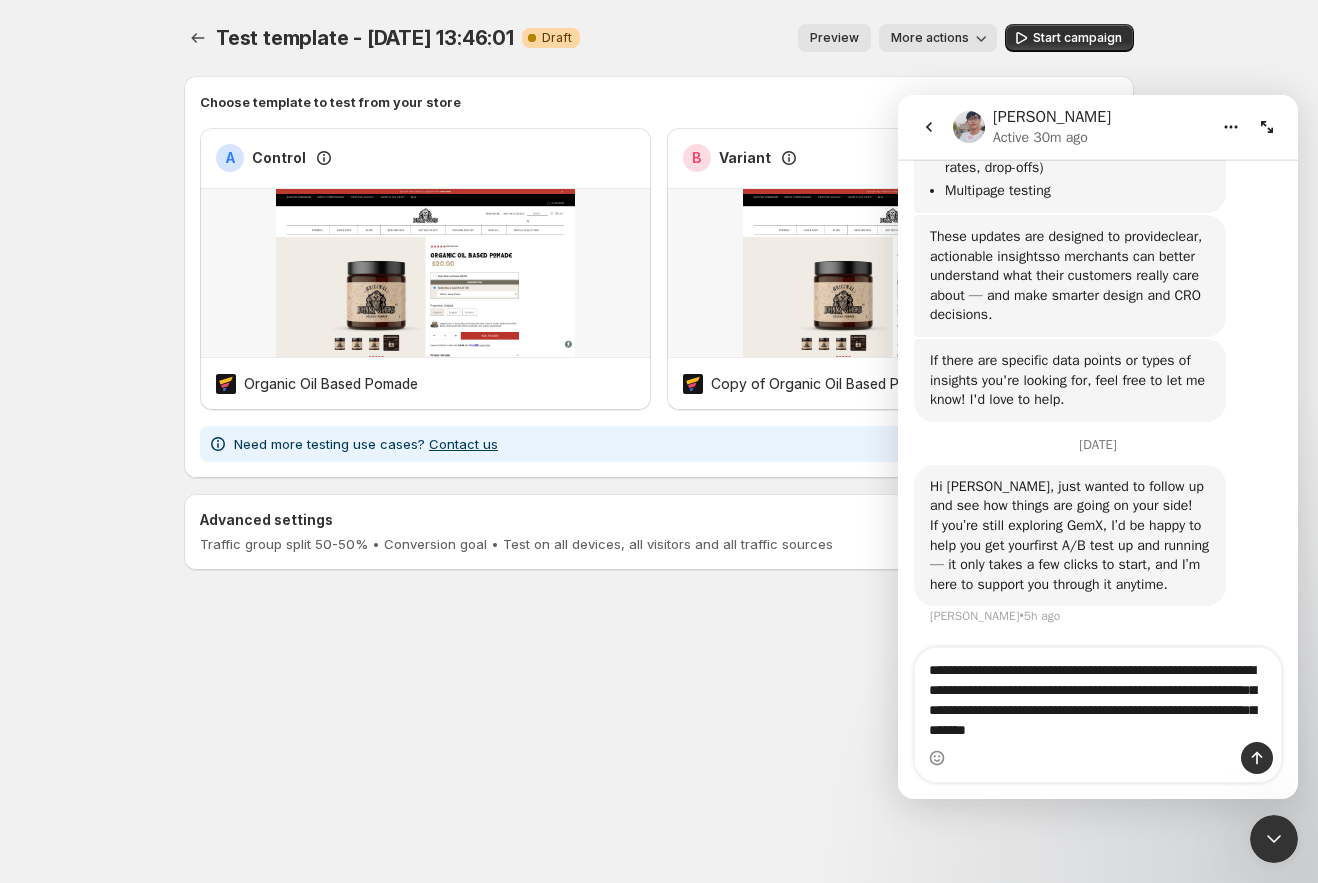 type on "**********" 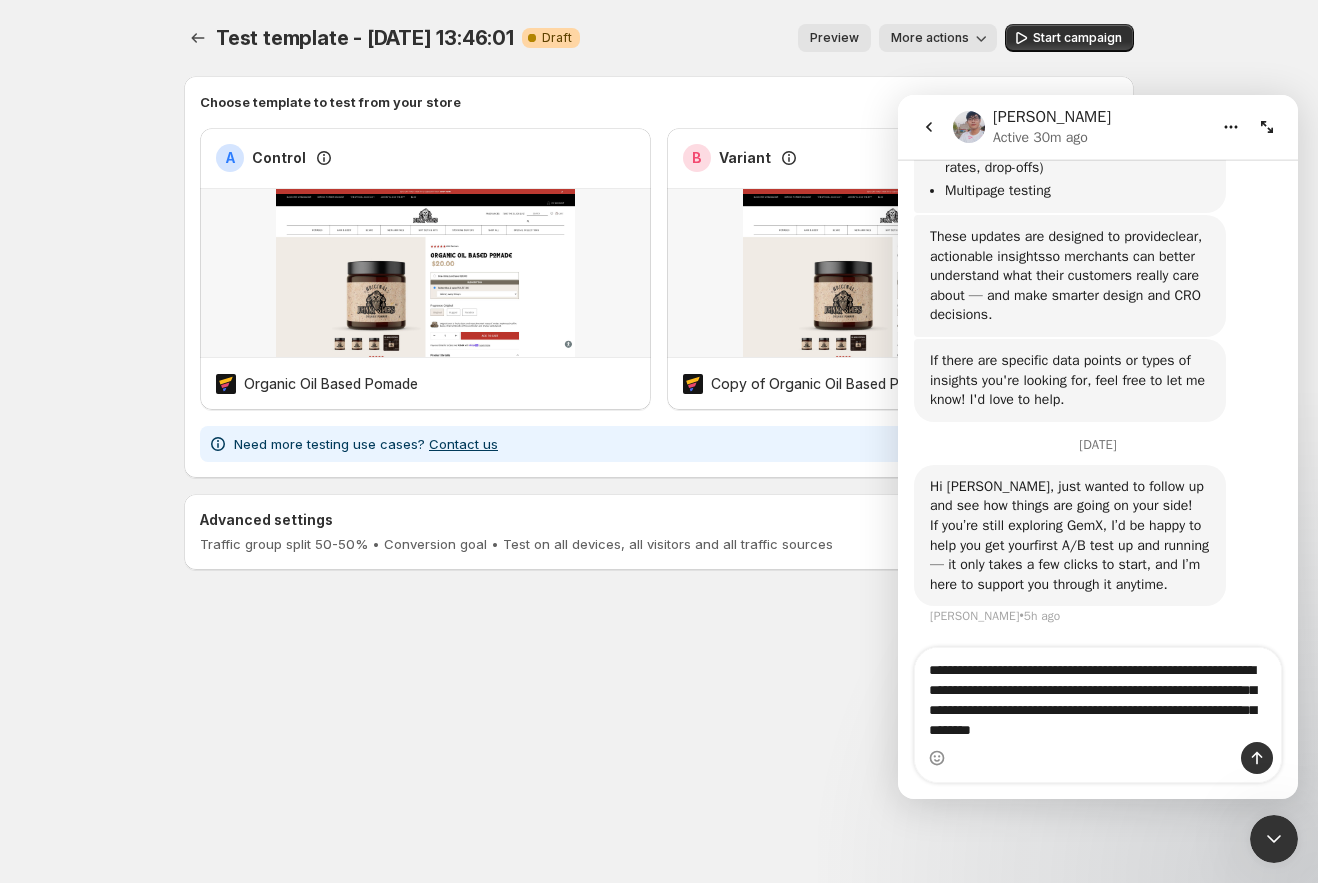 type 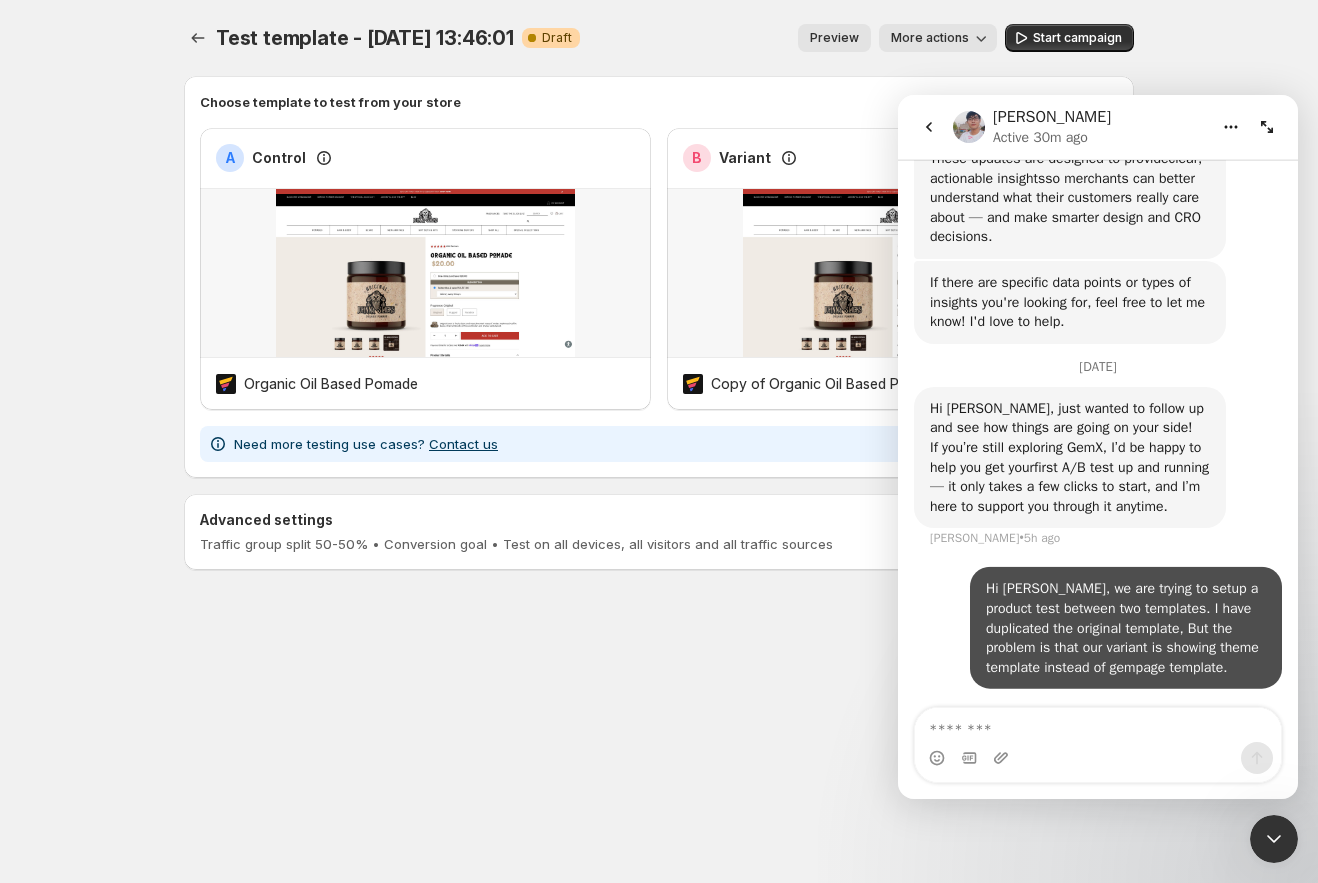 scroll, scrollTop: 2810, scrollLeft: 0, axis: vertical 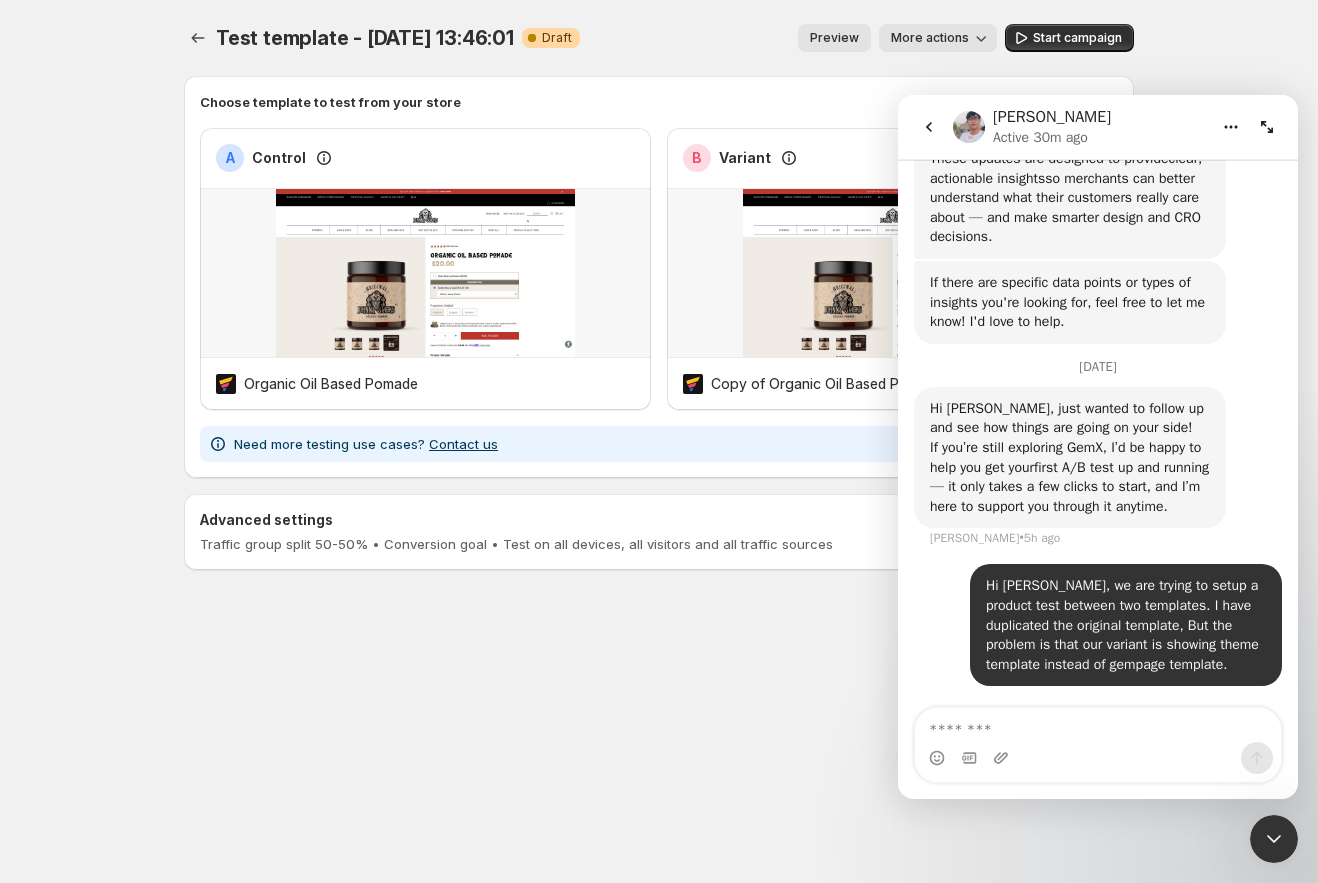 click on "Test template - [DATE] 13:46:01. This page is ready Test template - [DATE] 13:46:01 Warning Complete Draft Preview More actions More actions Preview More actions Start campaign Choose template to test from your store A Control Organic Oil Based Pomade B Variant Copy of Organic Oil Based Pomade Need more testing use cases?   Contact us Advanced settings Traffic group split 50-50% • Conversion goal • Test on all devices, all visitors and all traffic sources Manage Home Campaigns Plans" at bounding box center (659, 339) 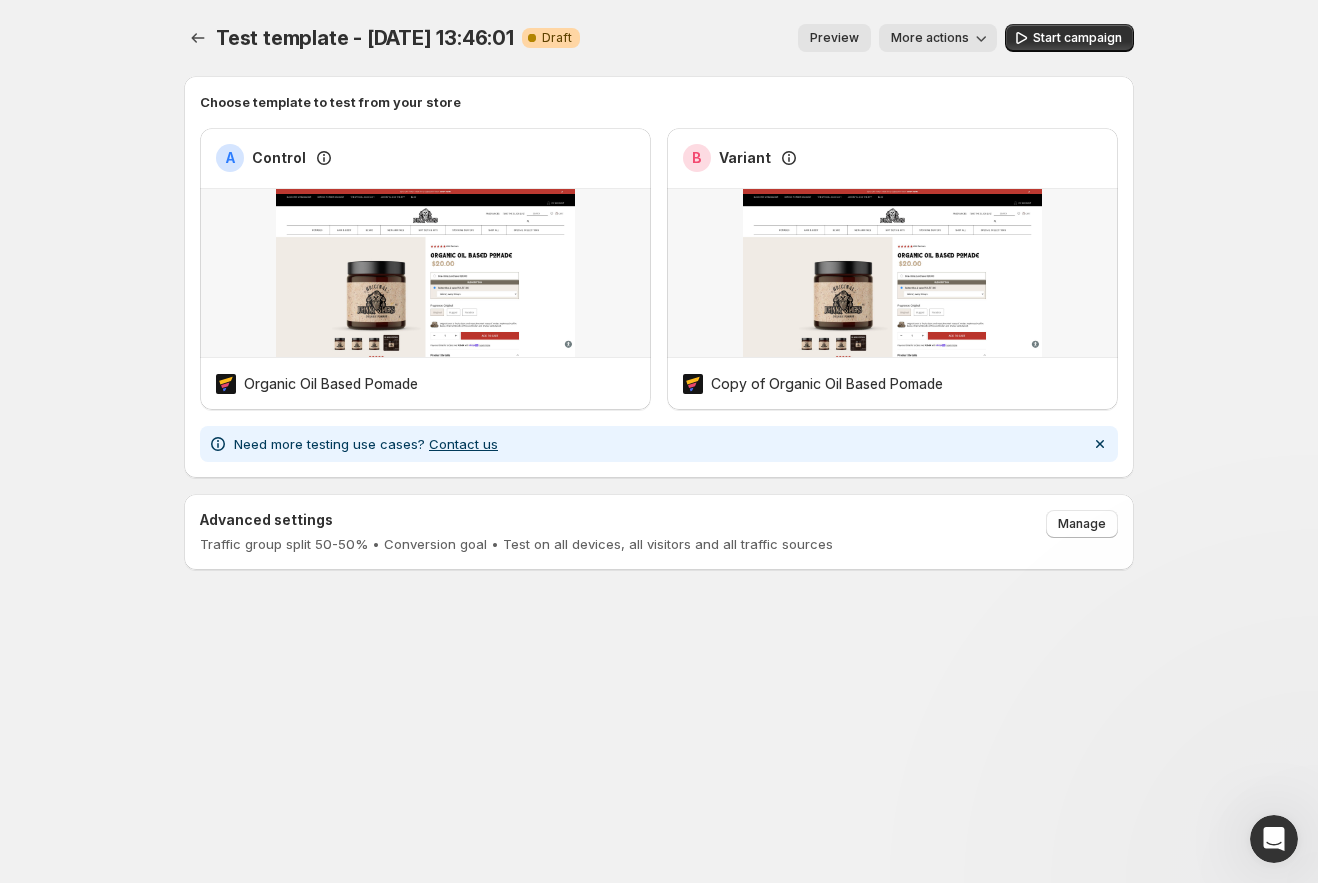 scroll, scrollTop: 0, scrollLeft: 0, axis: both 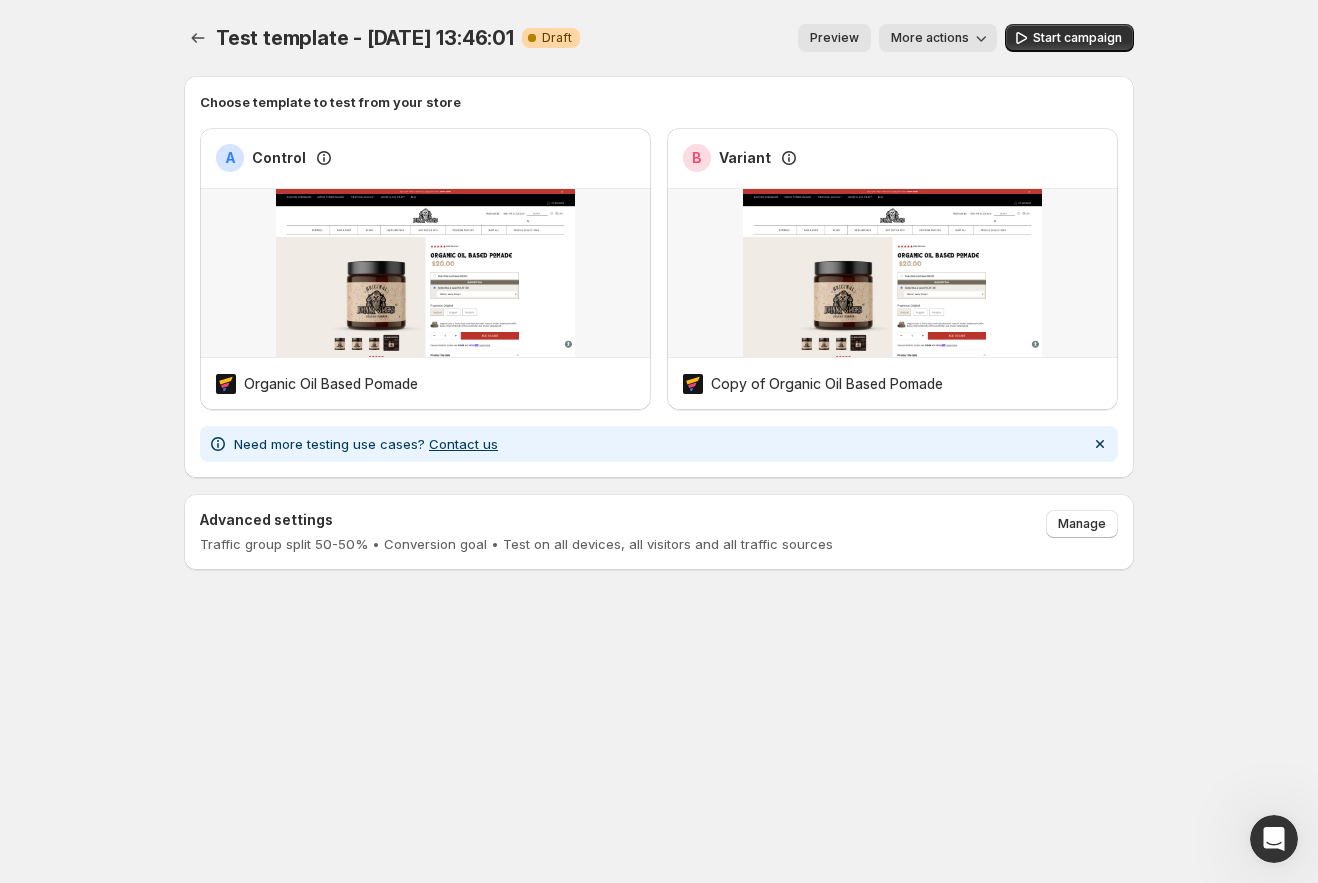 click on "Preview More actions" at bounding box center [796, 38] 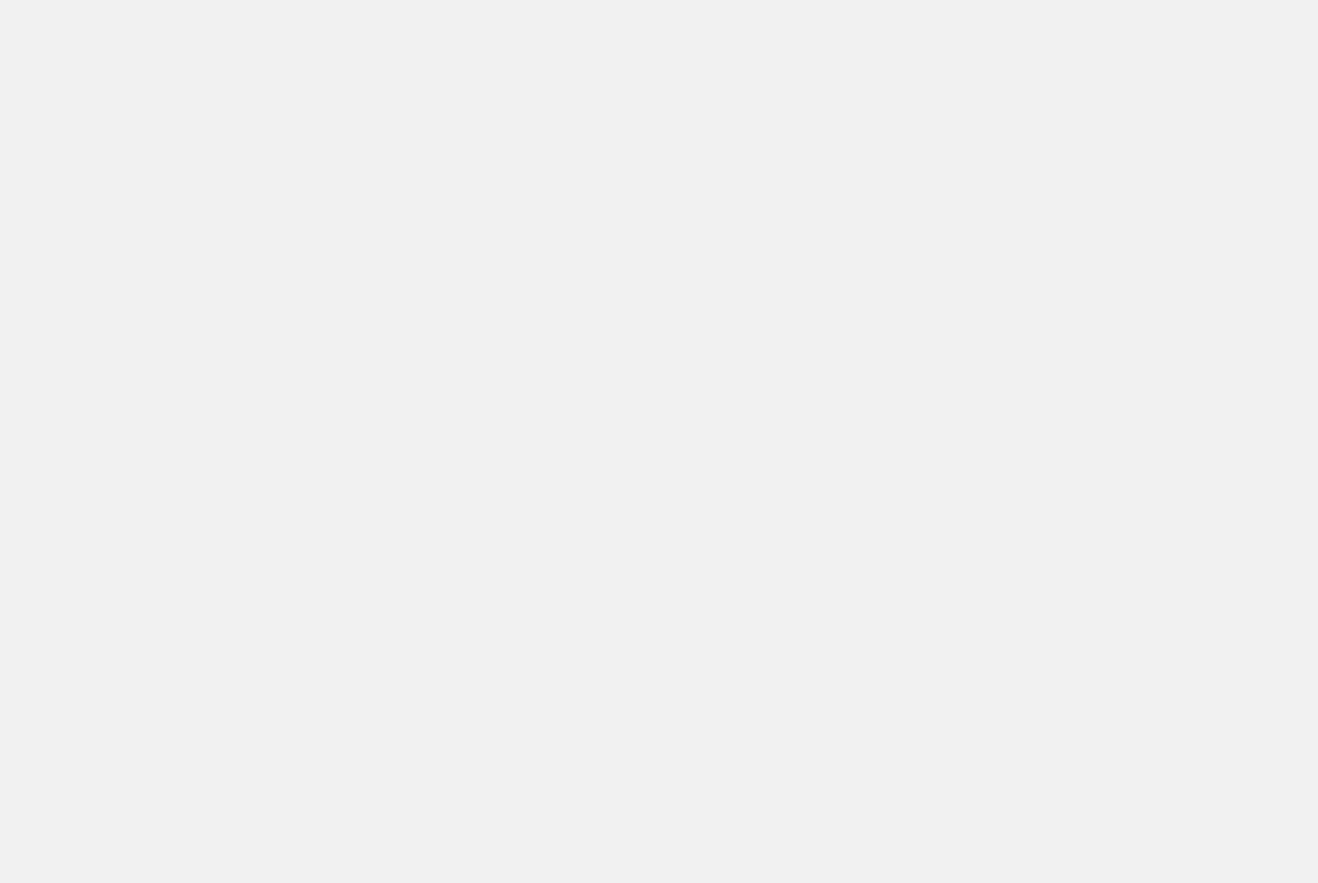 scroll, scrollTop: 0, scrollLeft: 0, axis: both 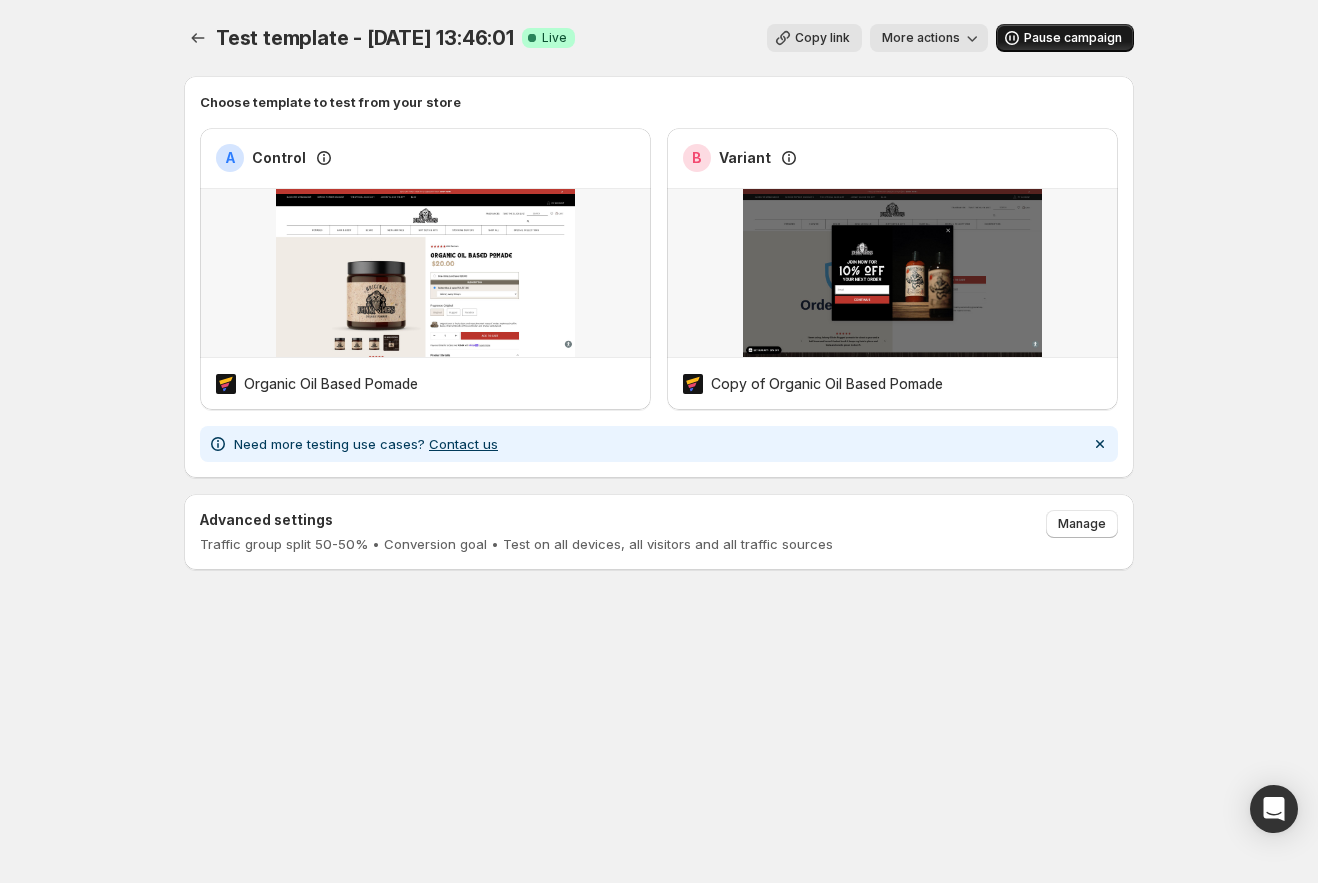 click on "Pause campaign" at bounding box center (1073, 38) 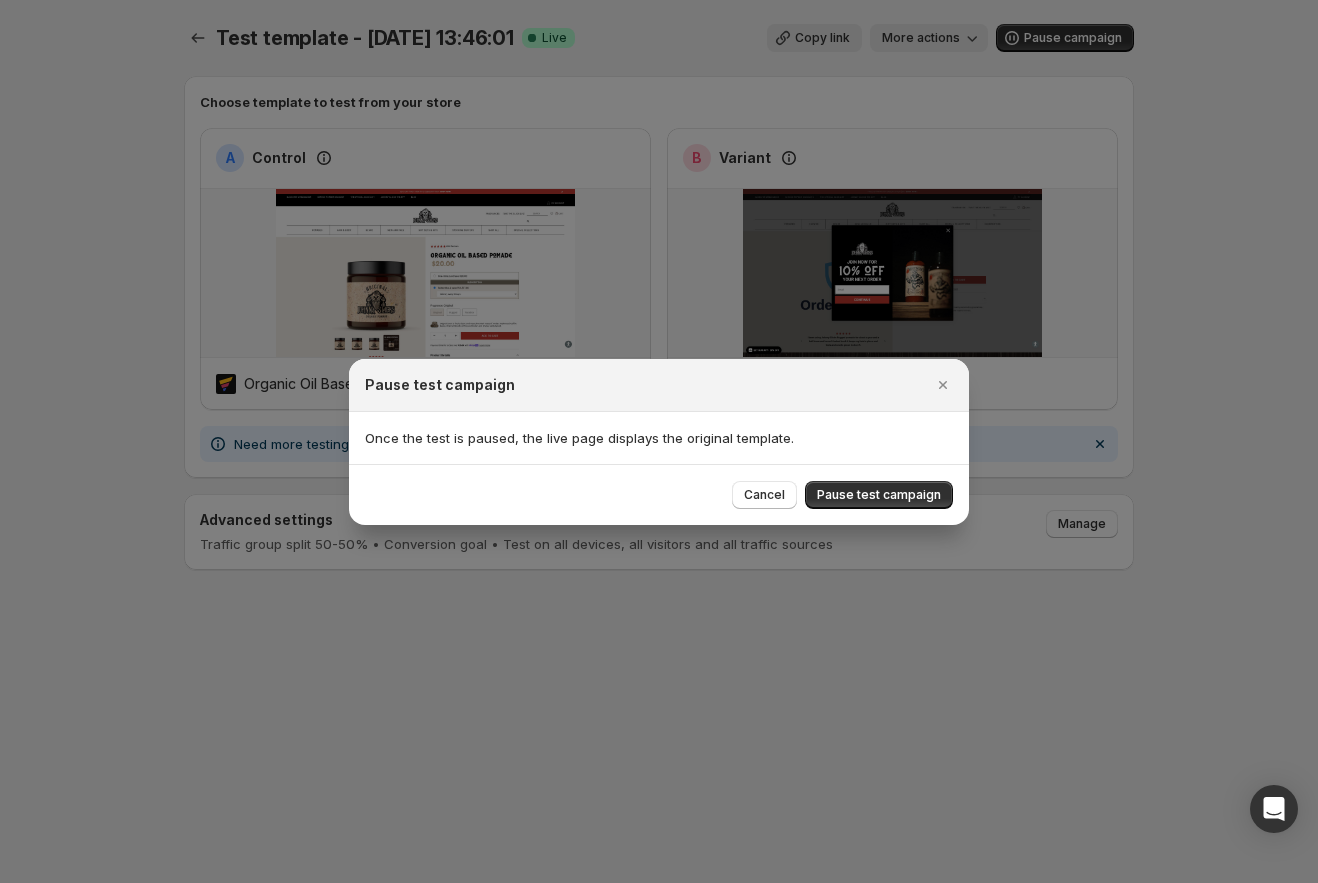 click on "Pause test campaign" at bounding box center (879, 495) 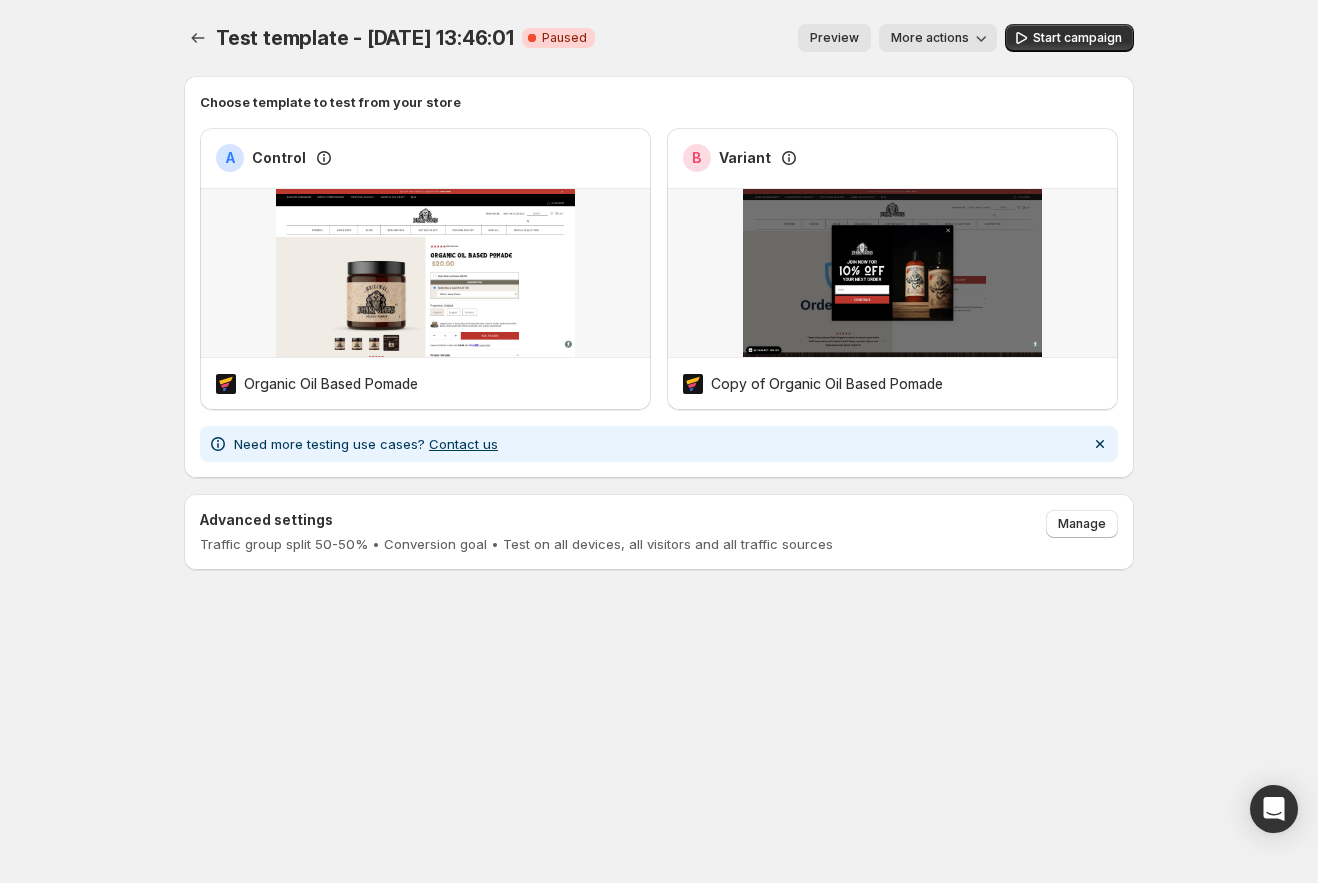 click on "More actions" at bounding box center [930, 38] 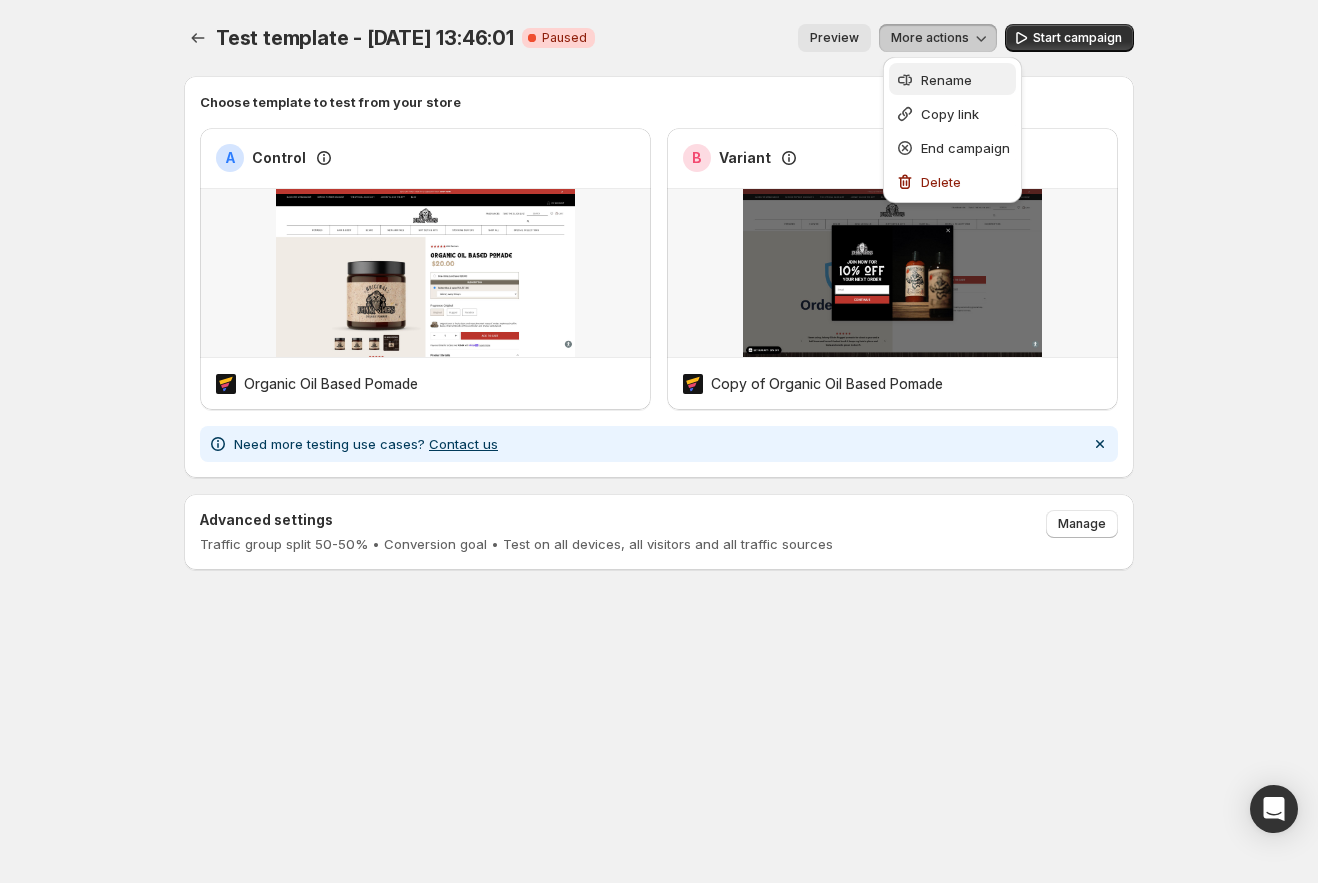 click on "Rename" at bounding box center [946, 80] 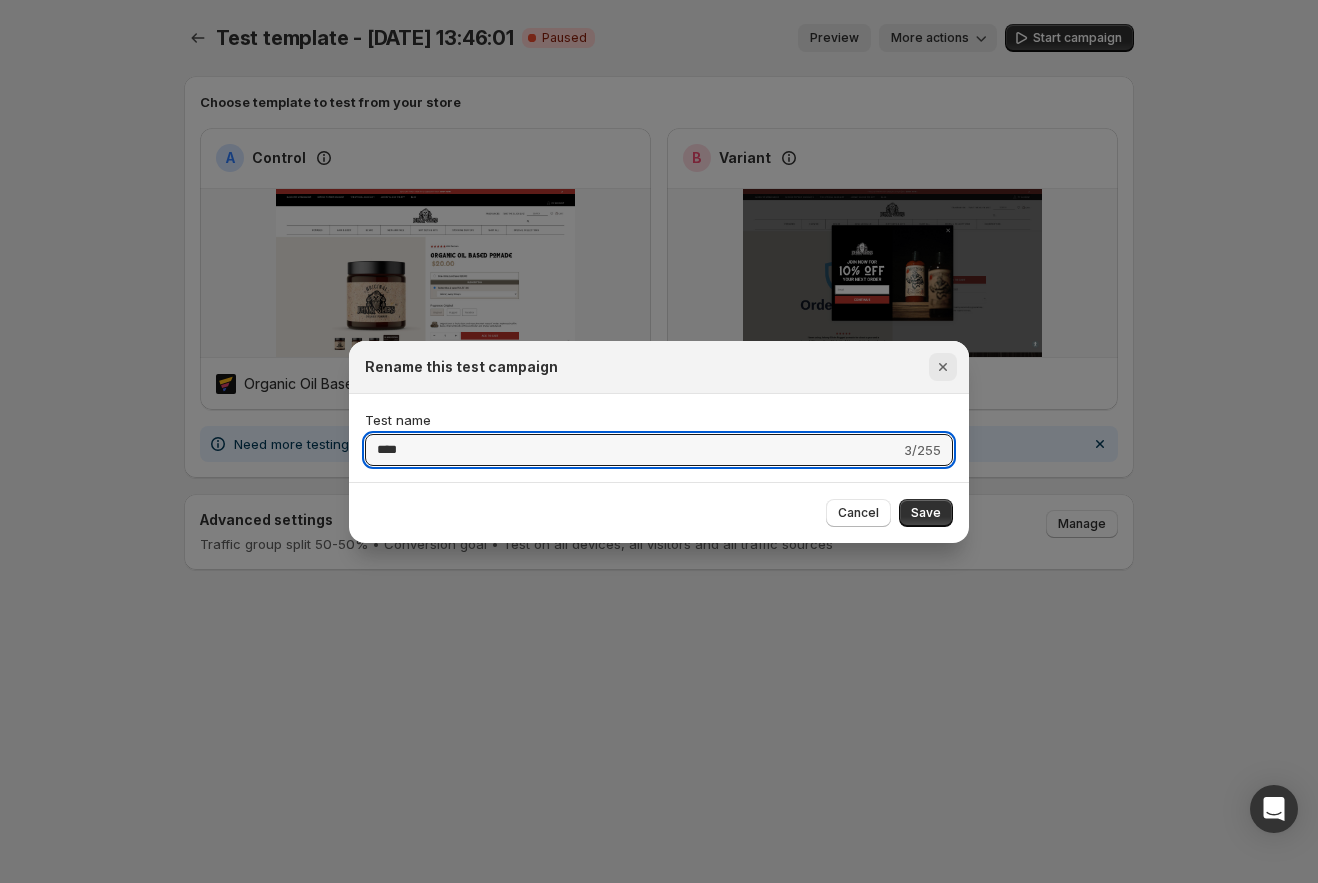 type on "****" 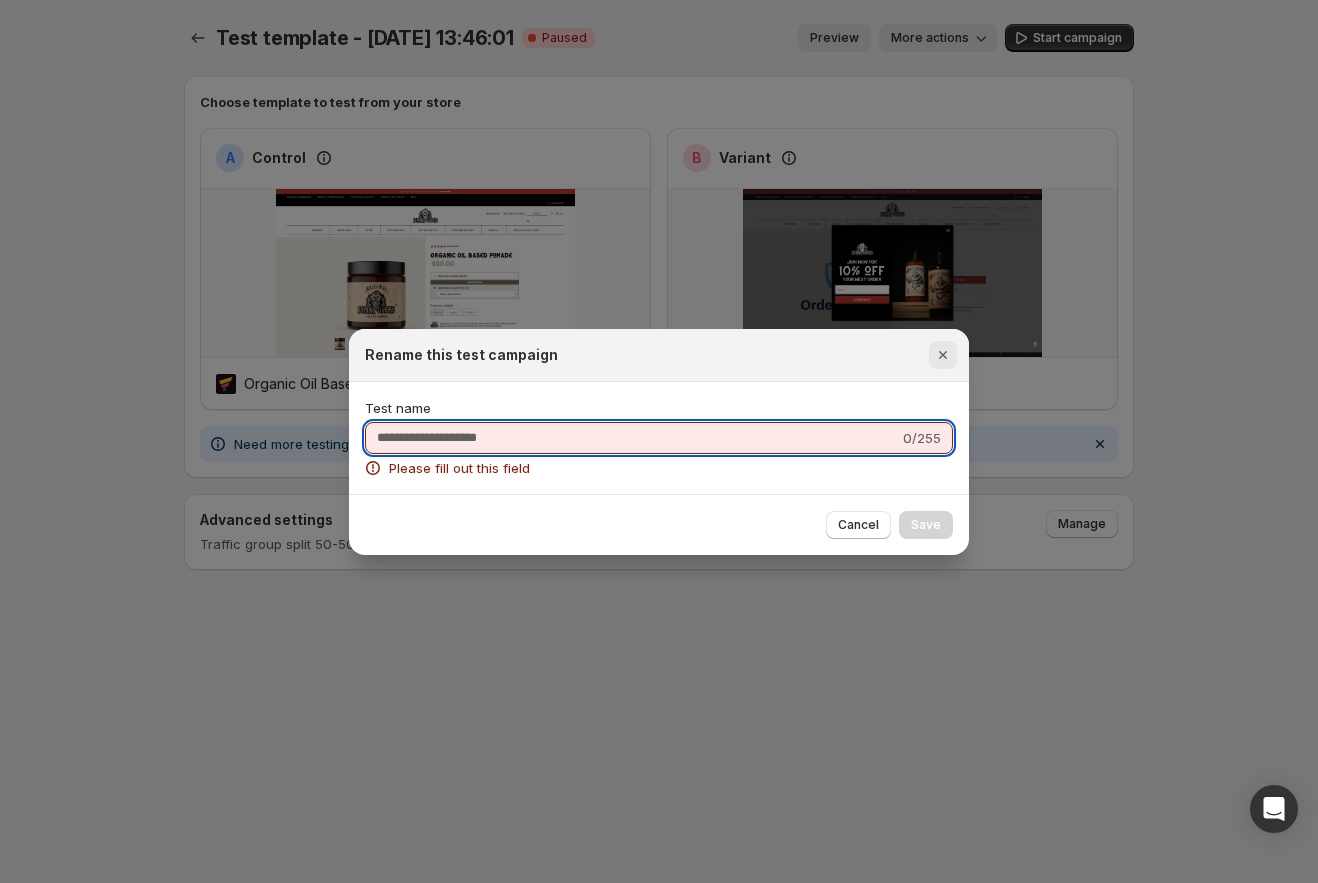 type on "*" 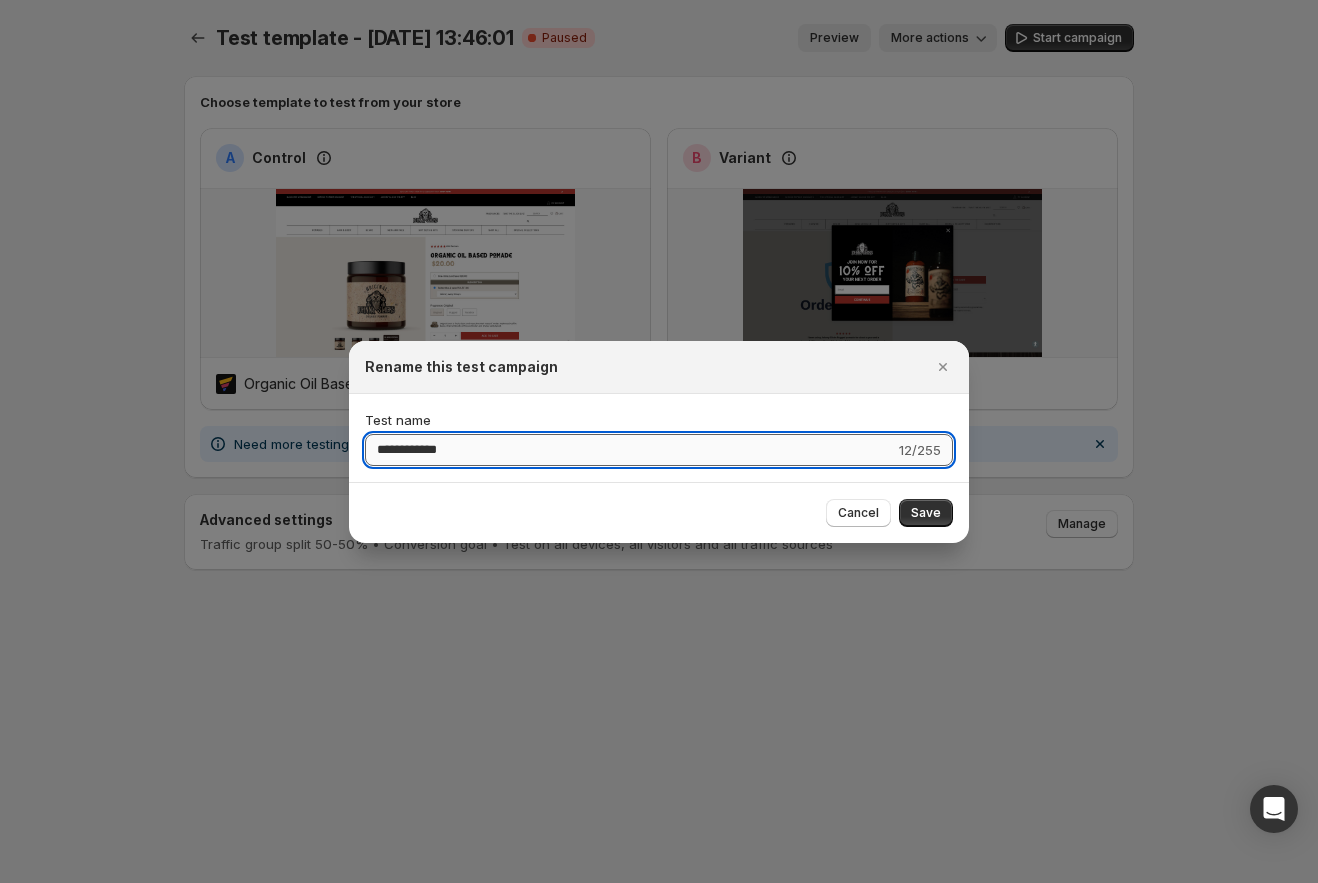 click on "**********" at bounding box center (630, 450) 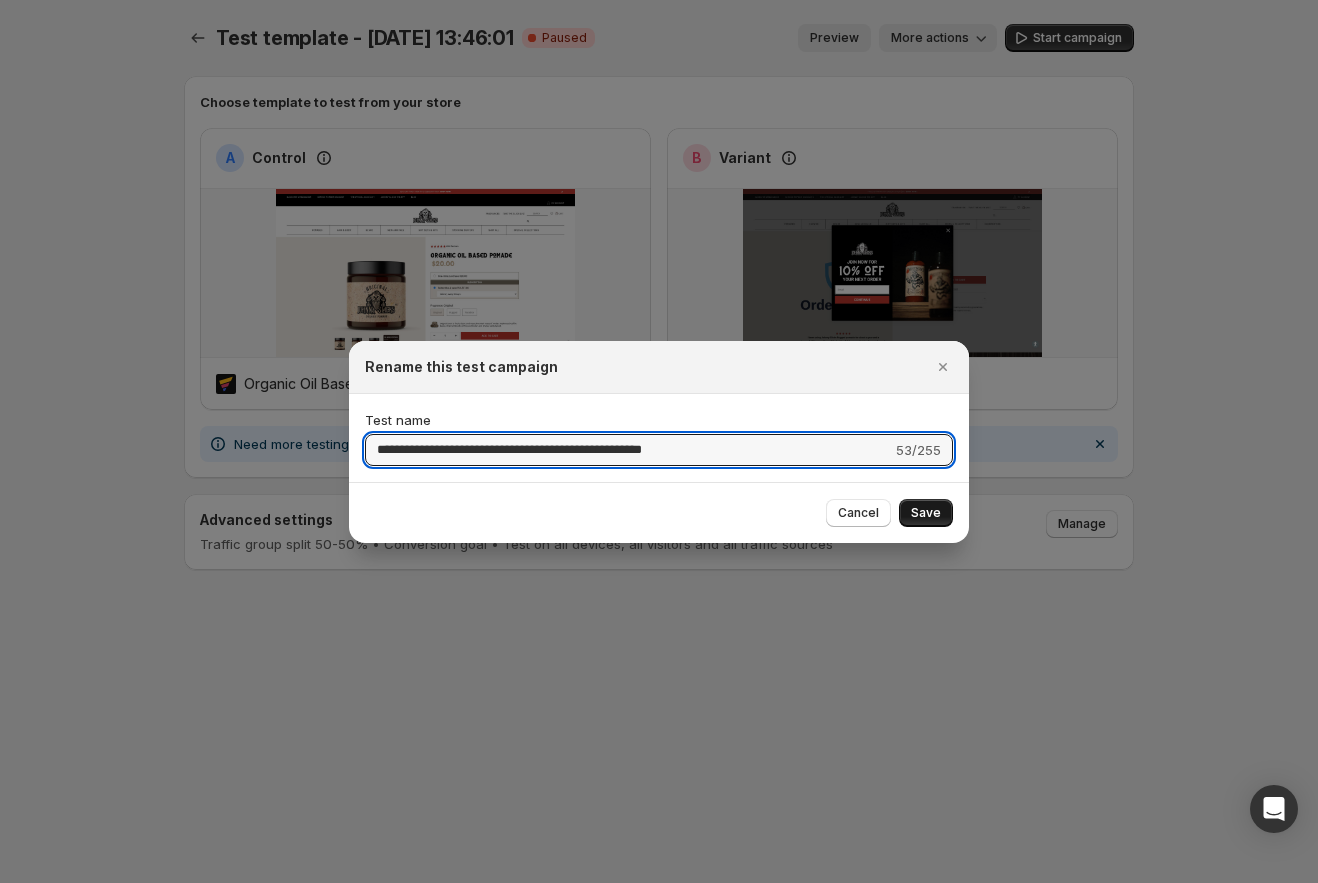 type on "**********" 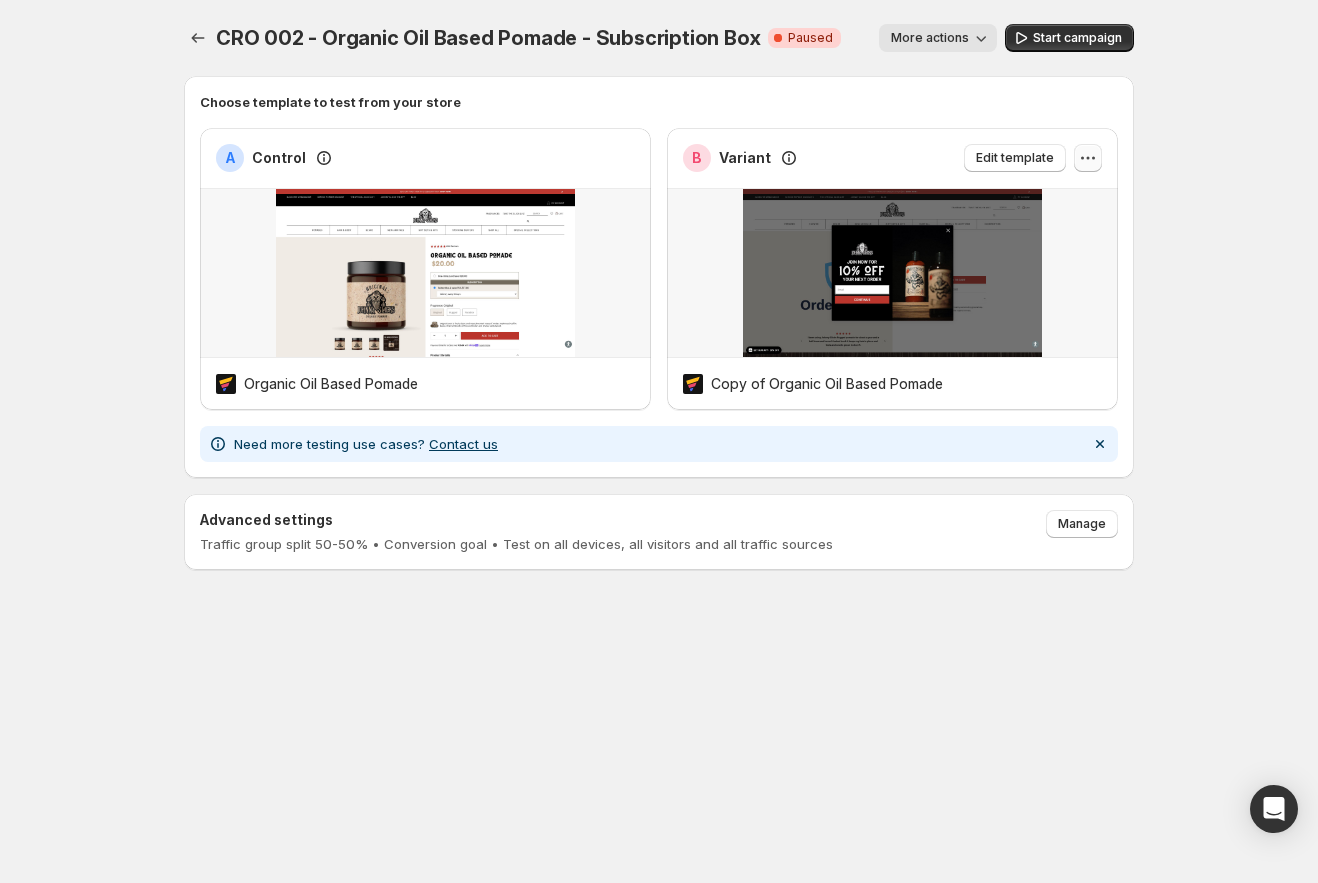 click 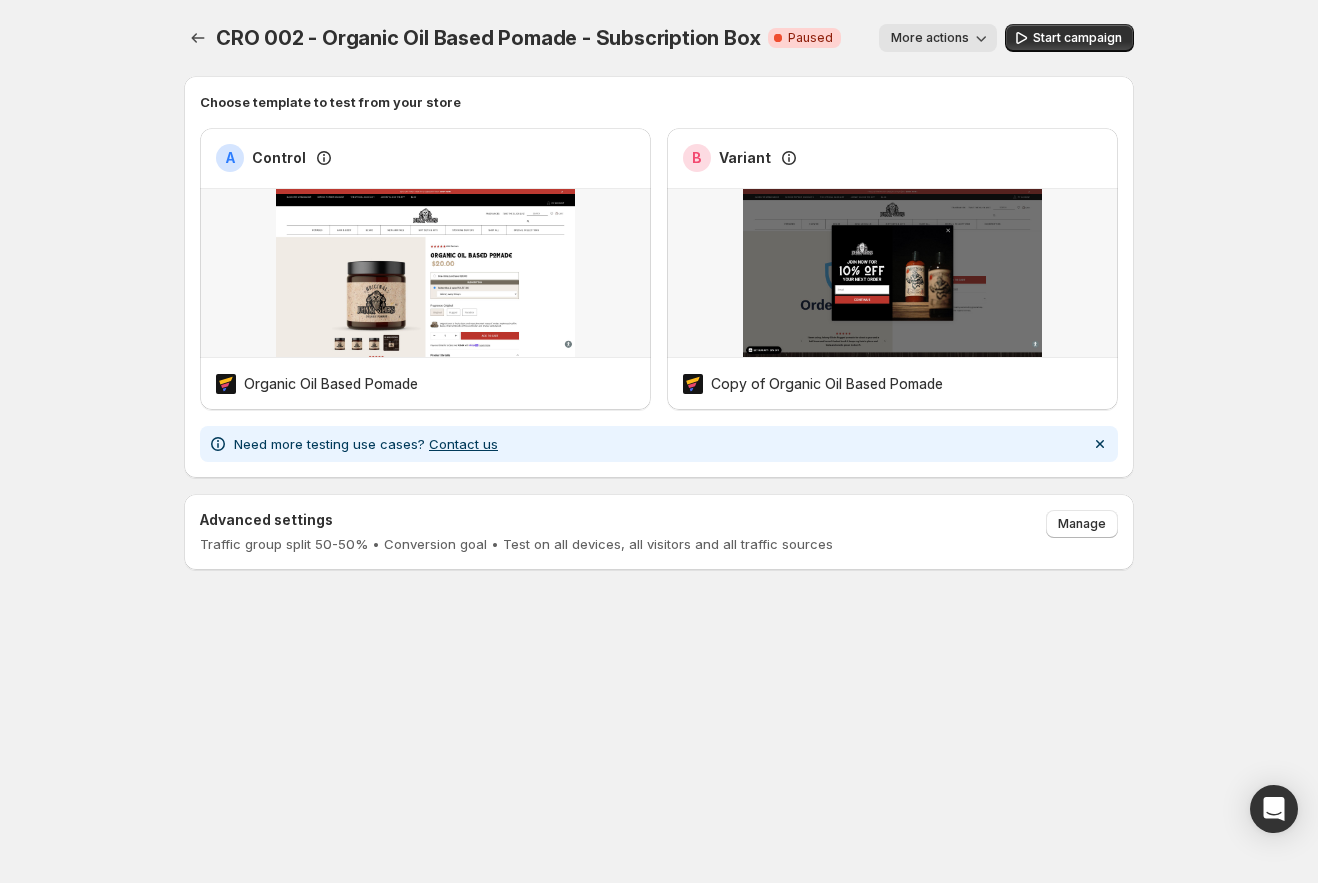 click on "CRO 002 - Organic Oil Based Pomade - Subscription Box. This page is ready CRO 002 - Organic Oil Based Pomade - Subscription Box Critical Complete Paused Preview More actions More actions More actions Start campaign Choose template to test from your store A Control Organic Oil Based Pomade B Variant Copy of Organic Oil Based Pomade Need more testing use cases?   Contact us Advanced settings Traffic group split 50-50% • Conversion goal • Test on all devices, all visitors and all traffic sources Manage Home Campaigns Plans" at bounding box center (659, 339) 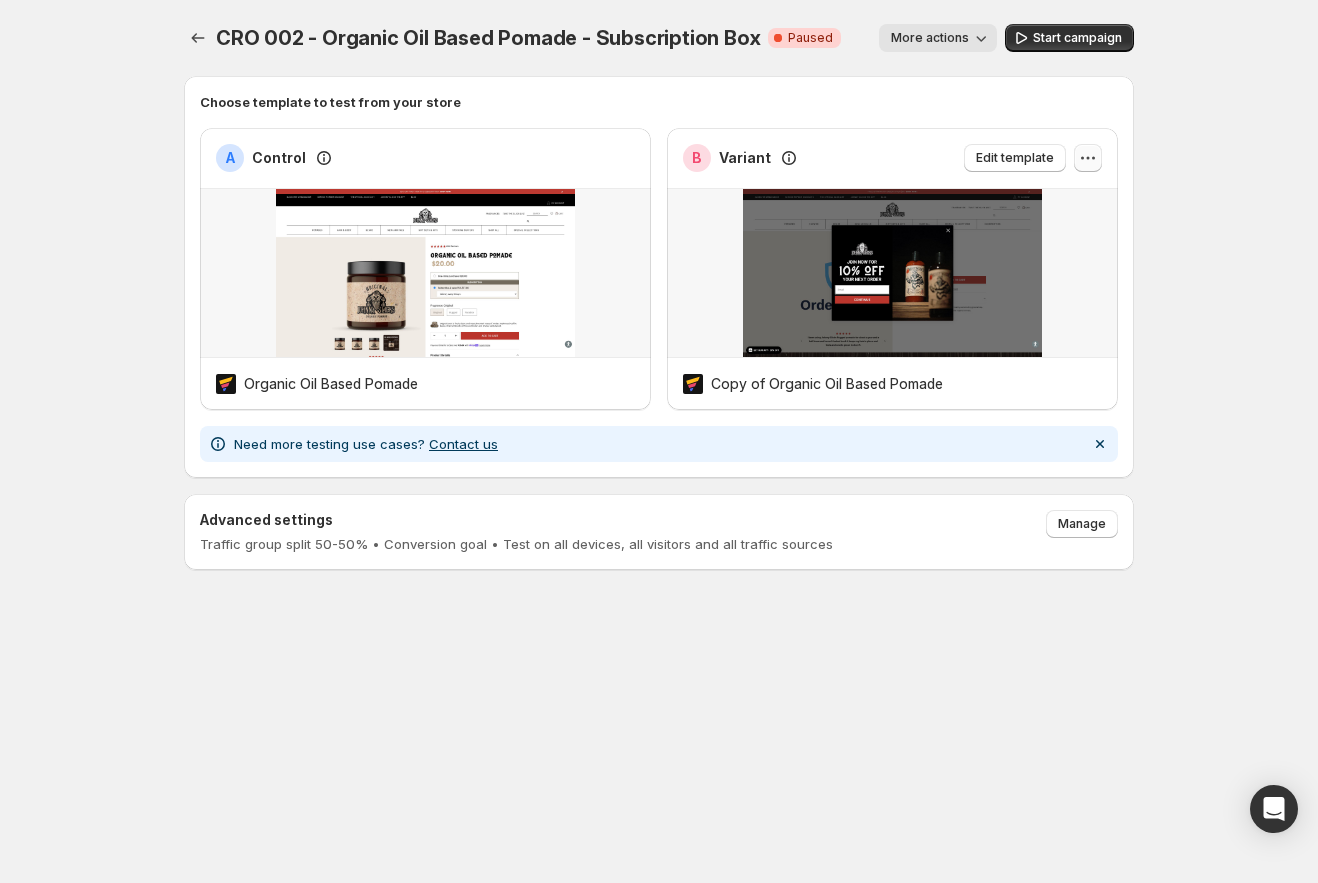 click 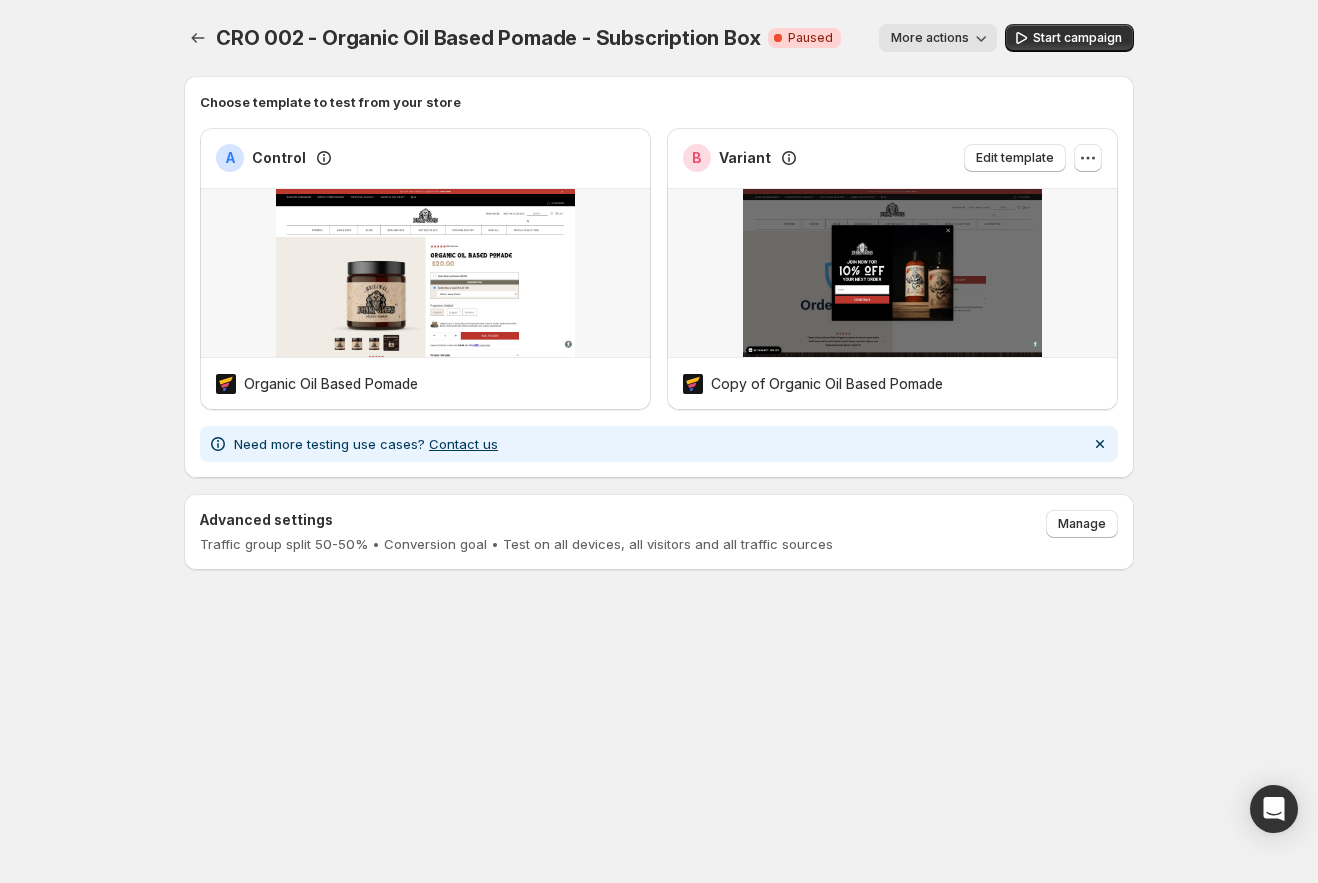 click 